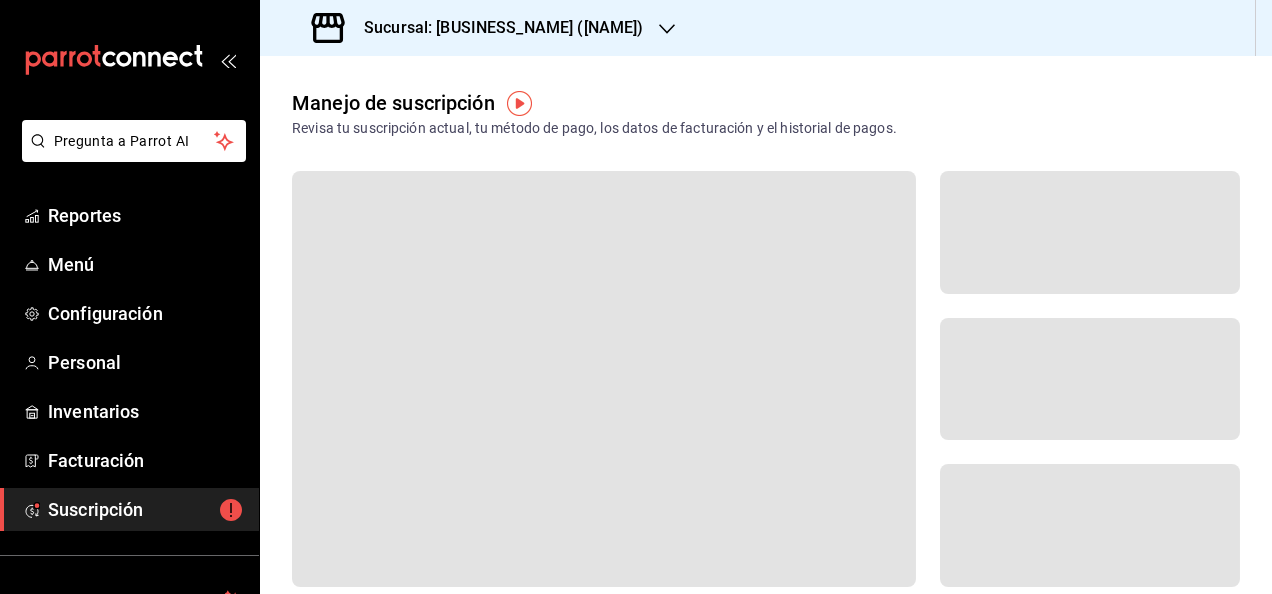 scroll, scrollTop: 0, scrollLeft: 0, axis: both 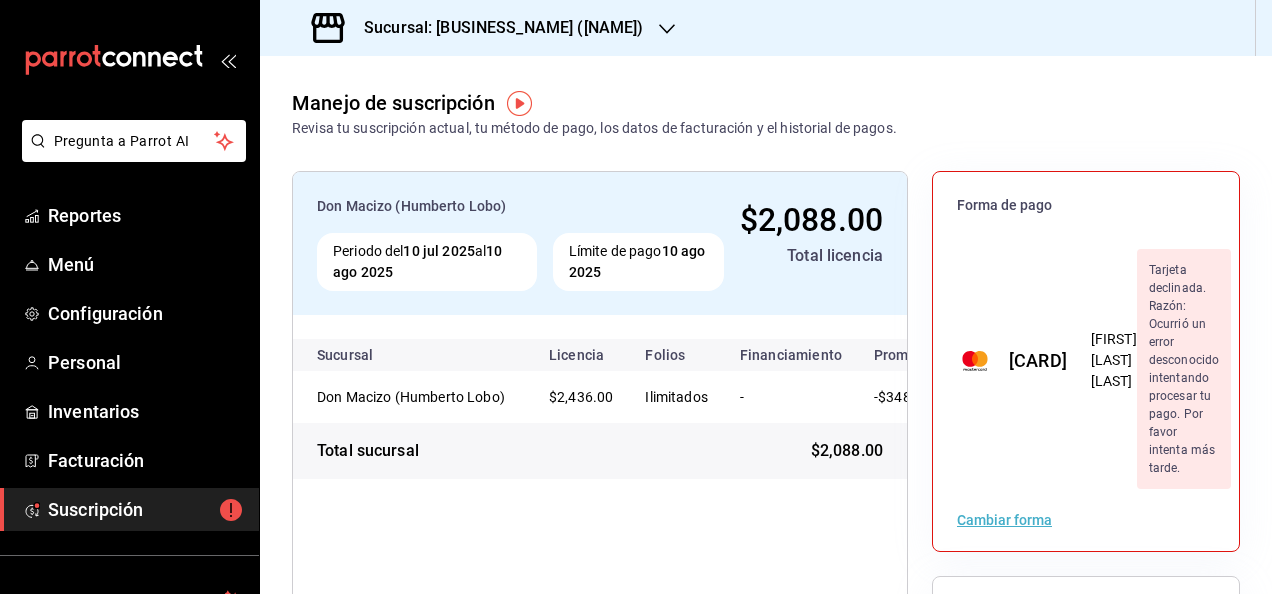 click on "Cambiar forma" at bounding box center (1004, 520) 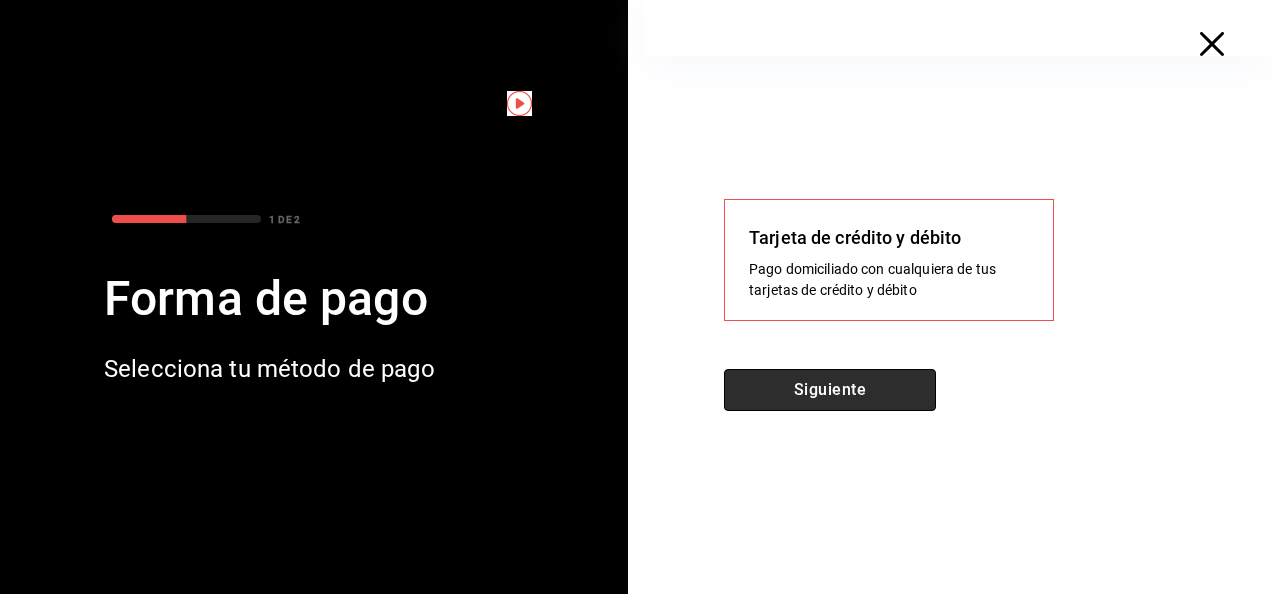 click on "Siguiente" at bounding box center (830, 390) 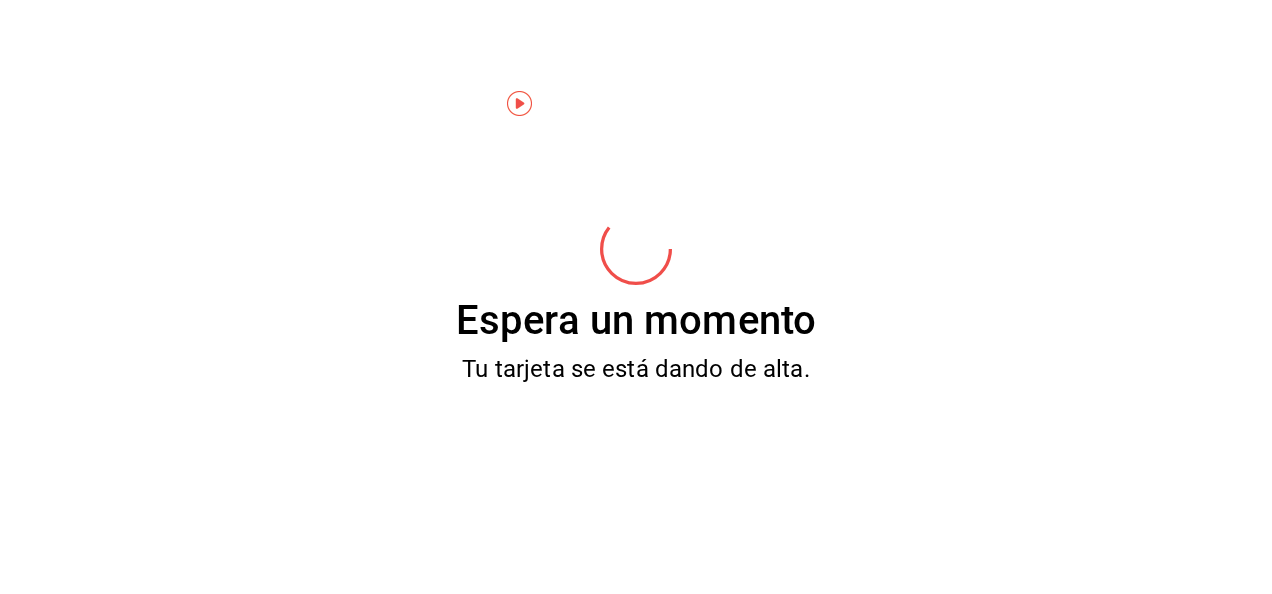 scroll, scrollTop: 0, scrollLeft: 0, axis: both 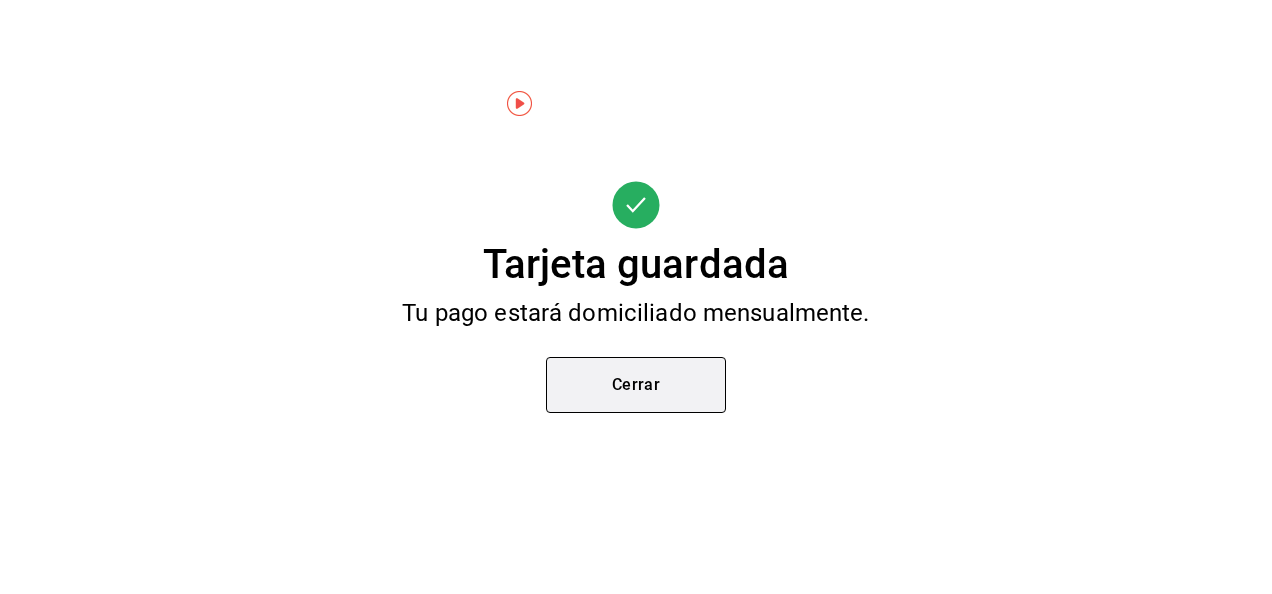 click on "Cerrar" at bounding box center [636, 385] 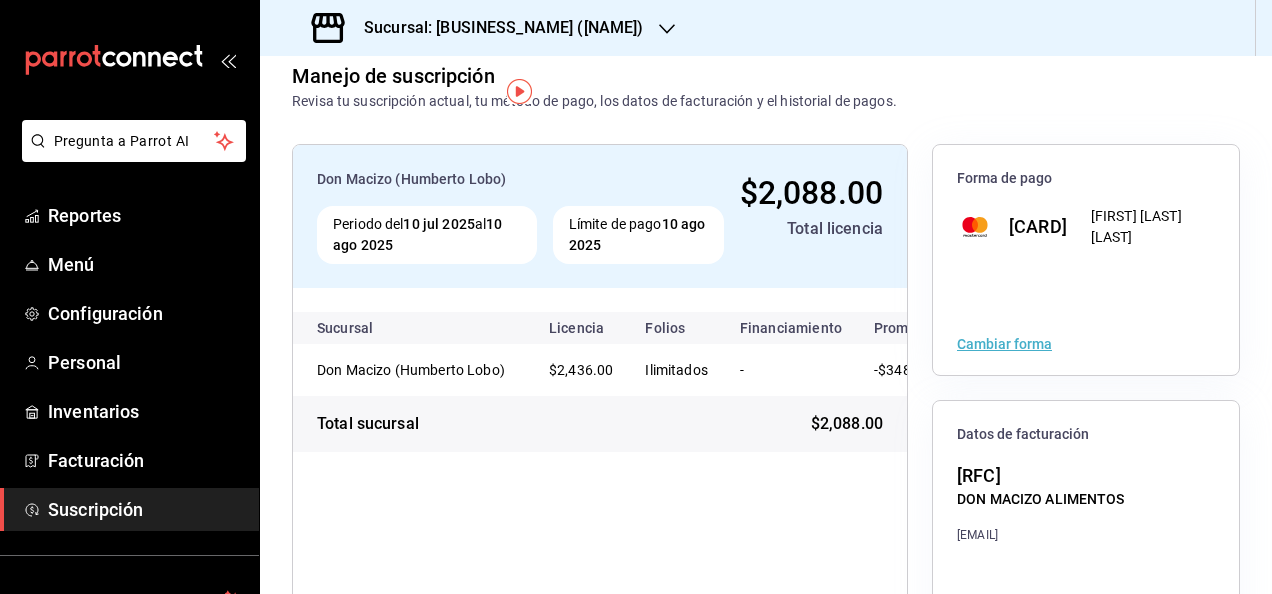 scroll, scrollTop: 0, scrollLeft: 0, axis: both 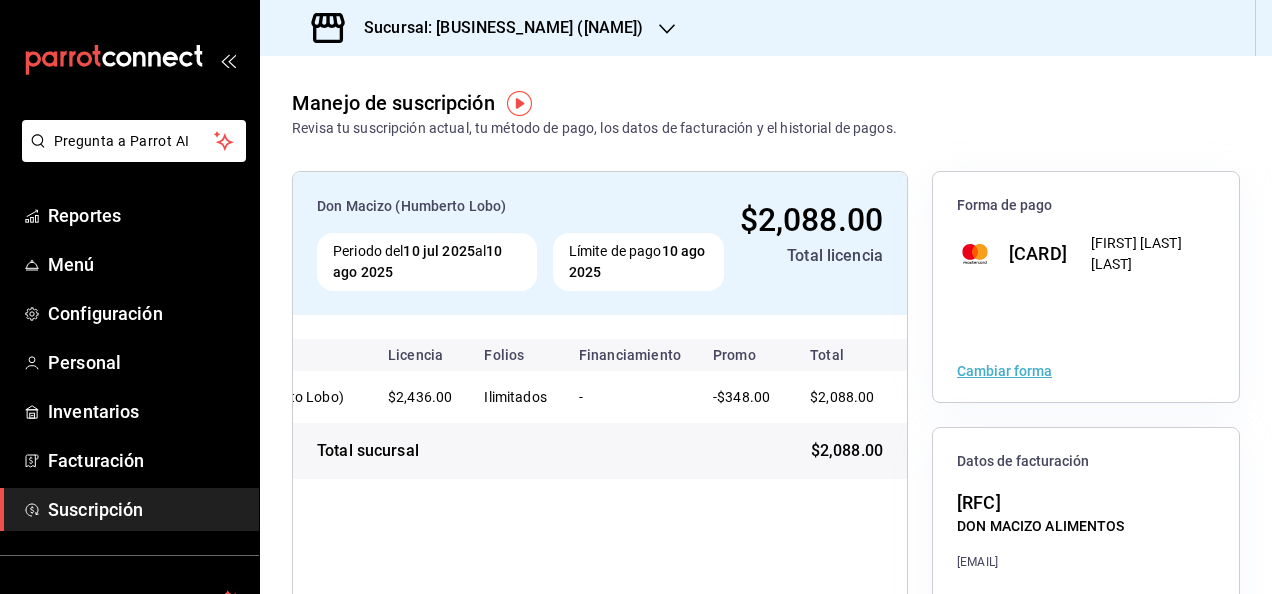click on "Forma de pago" at bounding box center [1086, 202] 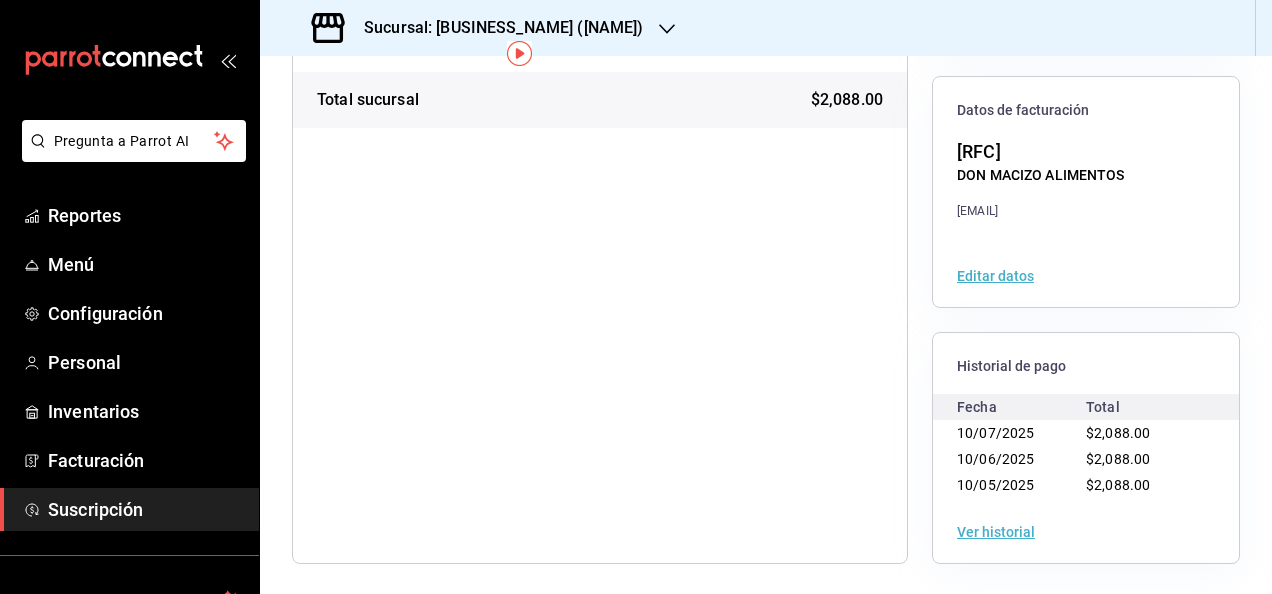 scroll, scrollTop: 0, scrollLeft: 0, axis: both 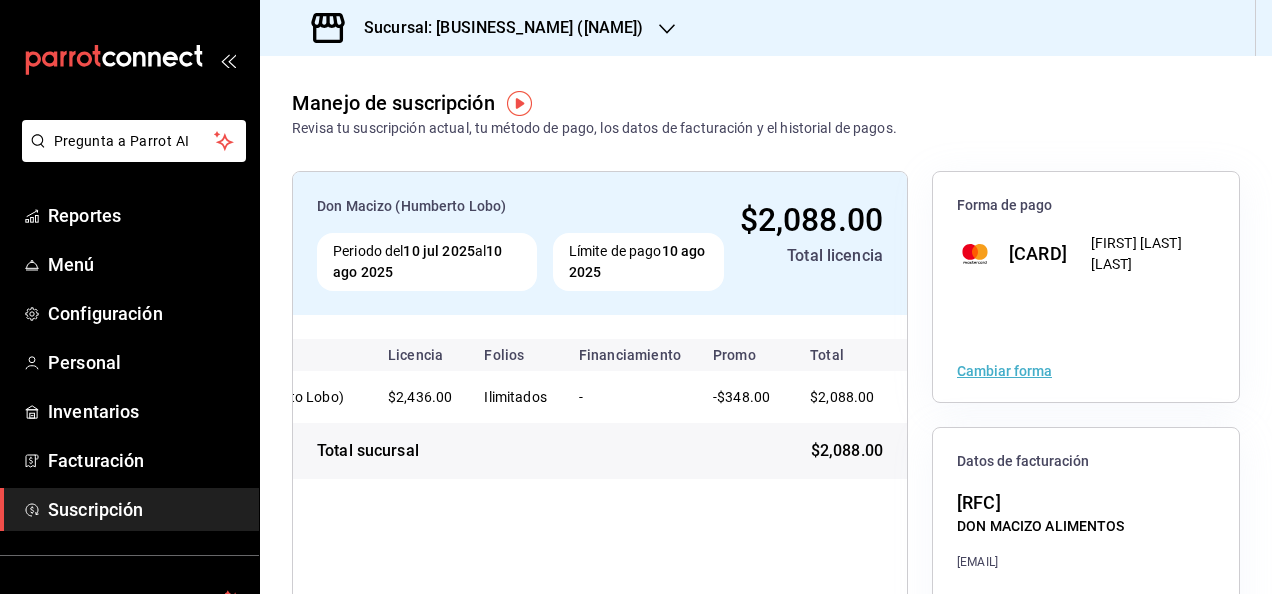 click on "Sucursal: [BUSINESS_NAME] ([NAME])" at bounding box center (495, 28) 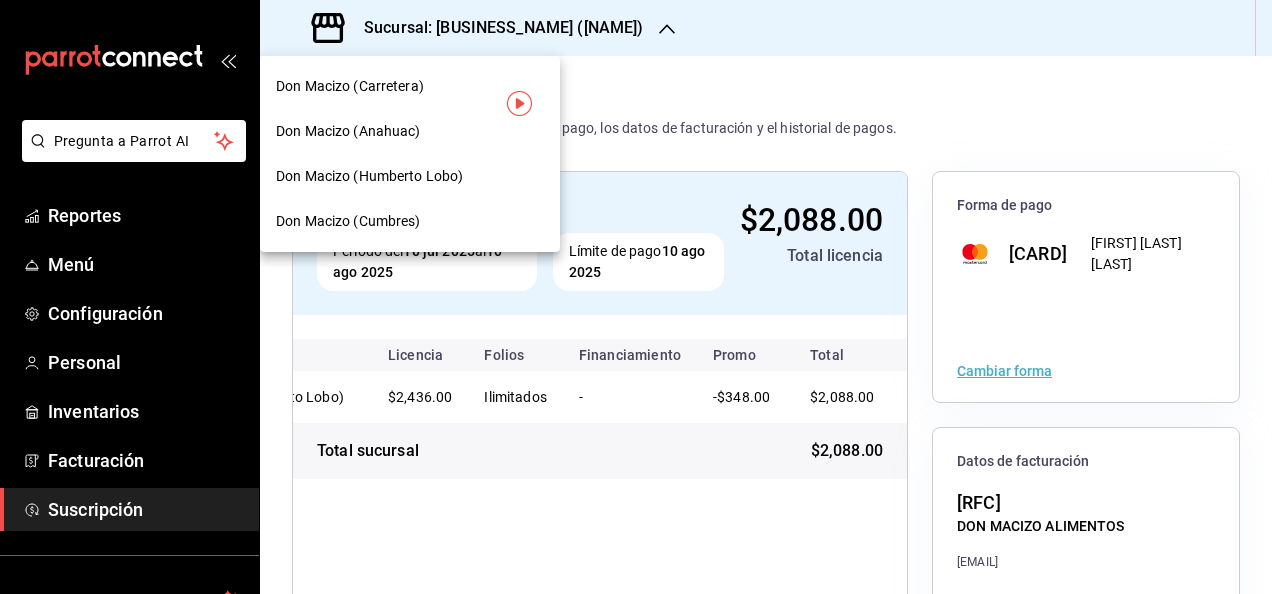 click on "Don Macizo (Cumbres)" at bounding box center [410, 221] 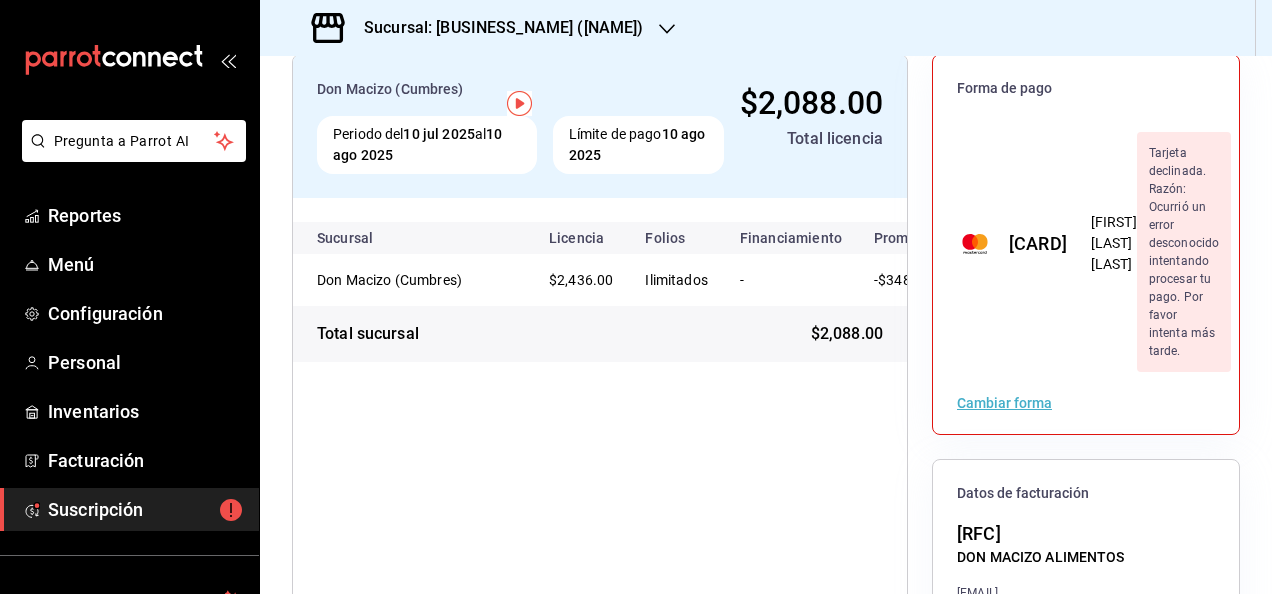 scroll, scrollTop: 0, scrollLeft: 0, axis: both 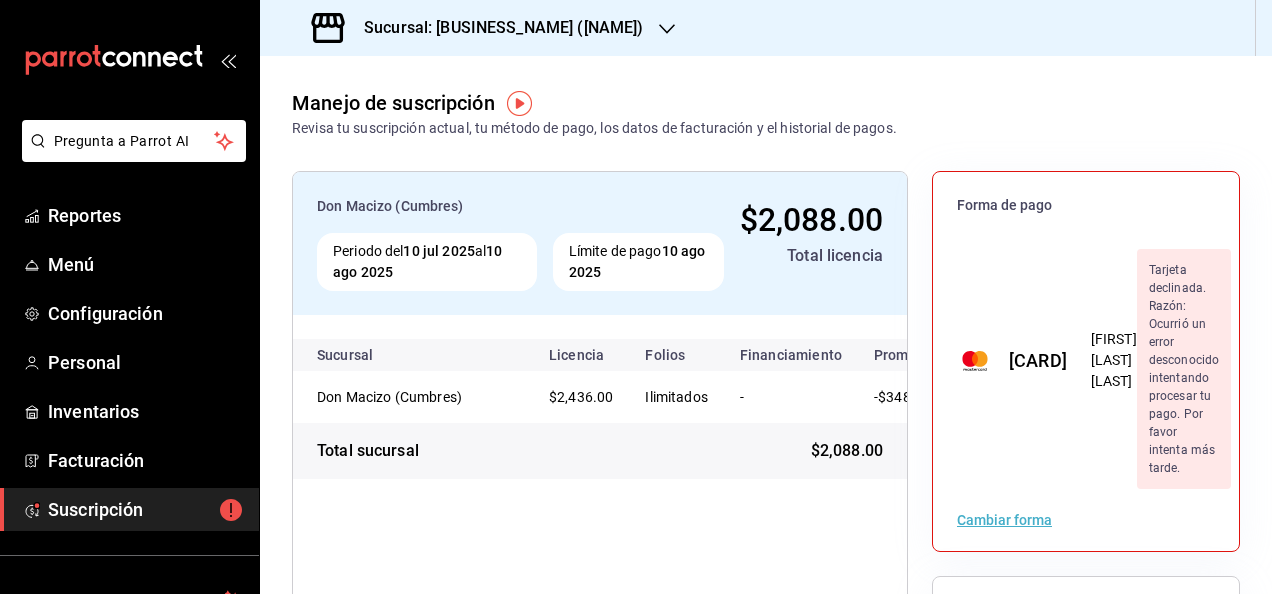 click on "Cambiar forma" at bounding box center (1004, 520) 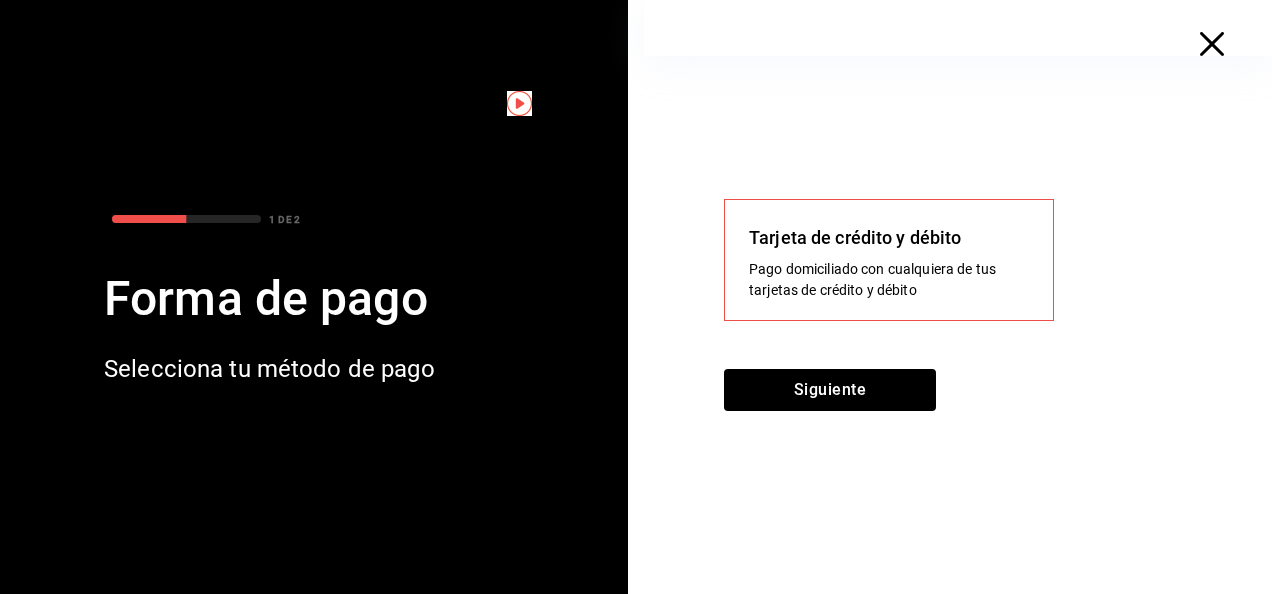click on "Pago domiciliado con cualquiera de tus tarjetas de crédito y débito" at bounding box center (889, 280) 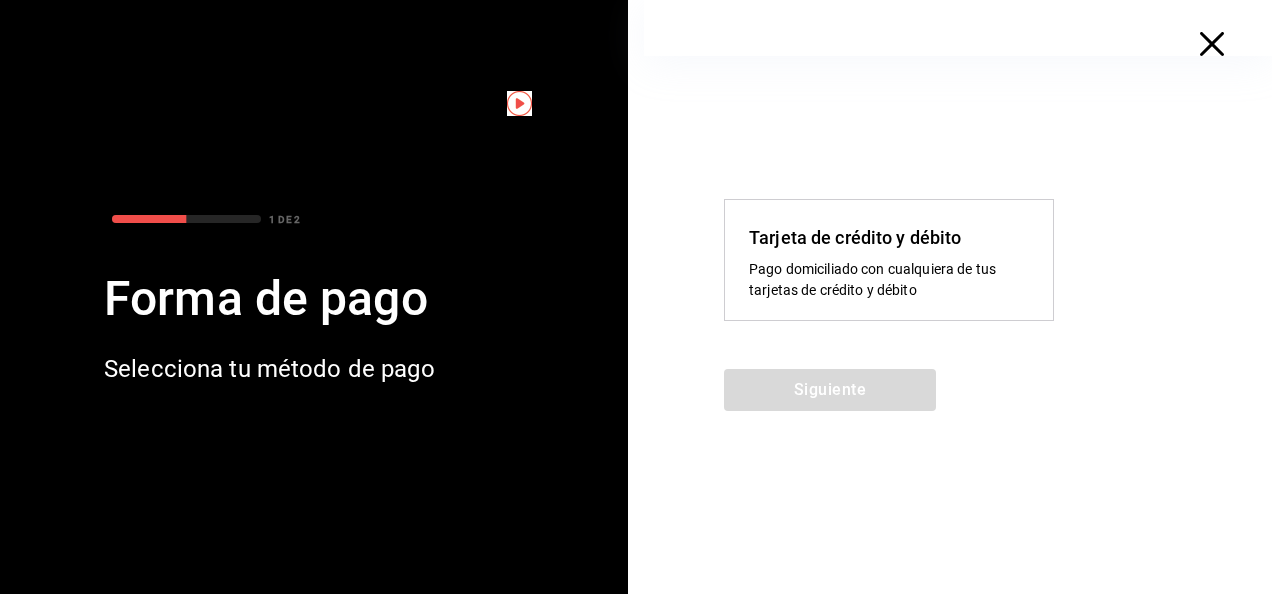 click on "Tarjeta de crédito y débito" at bounding box center (889, 237) 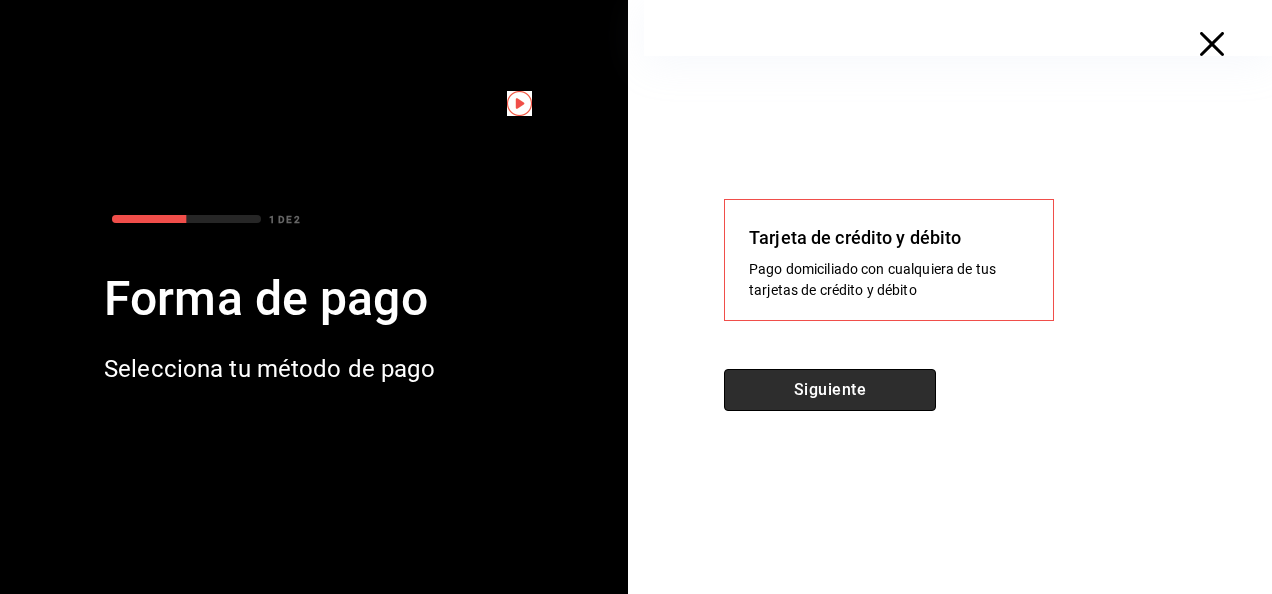 click on "Siguiente" at bounding box center (830, 390) 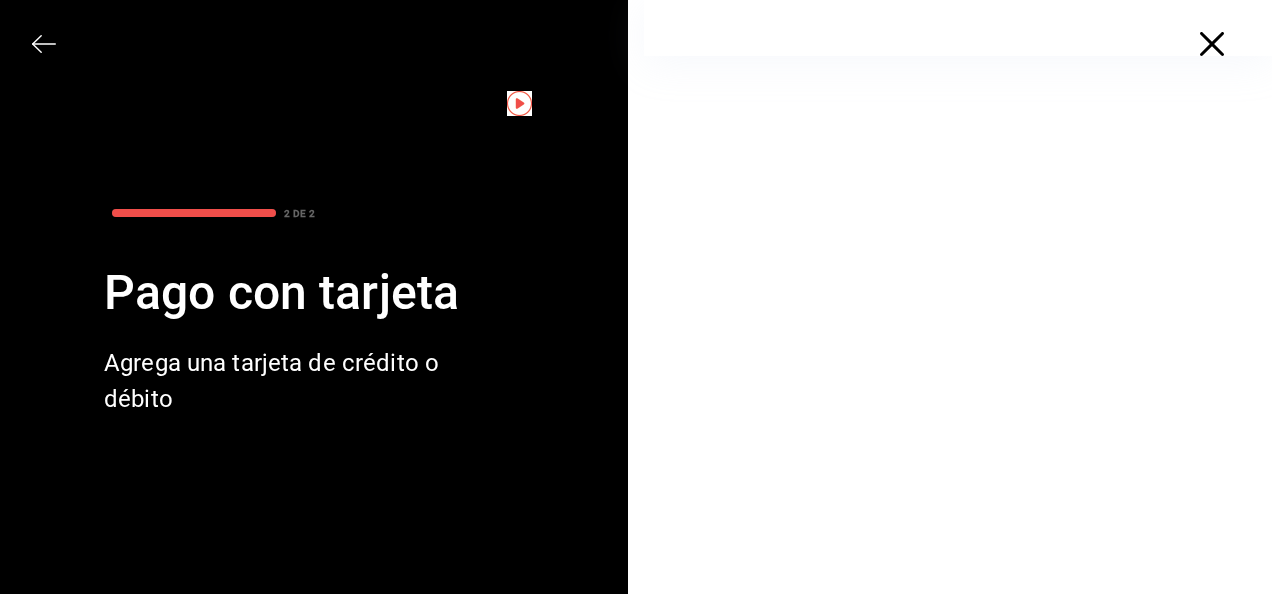 scroll, scrollTop: 0, scrollLeft: 0, axis: both 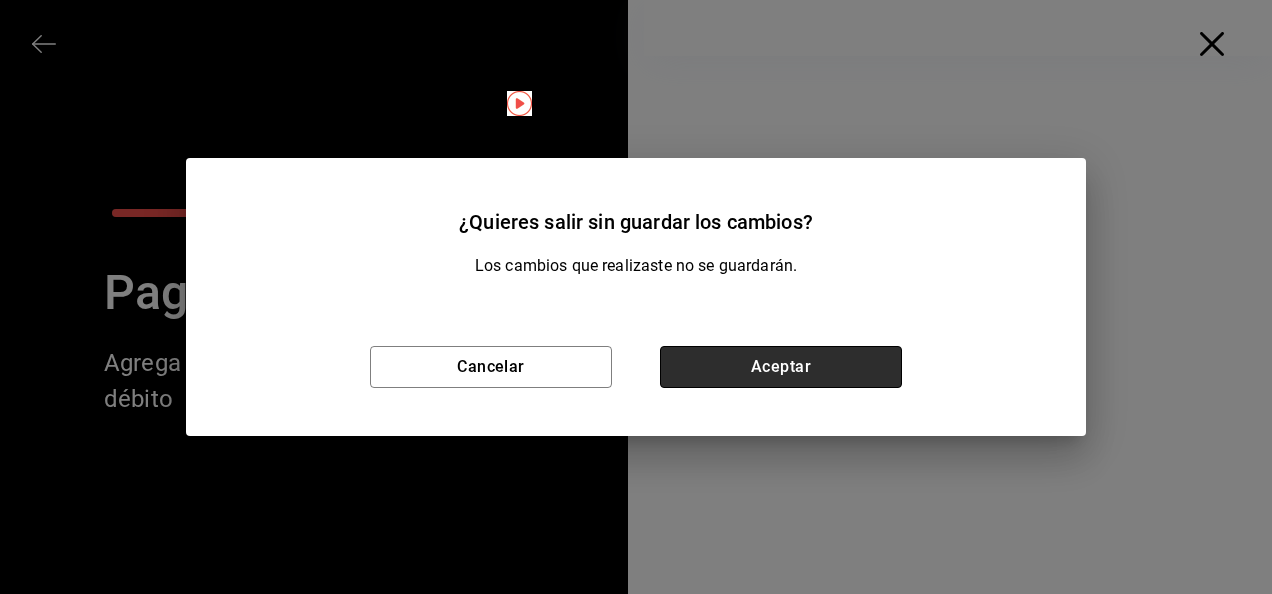 click on "Aceptar" at bounding box center [781, 367] 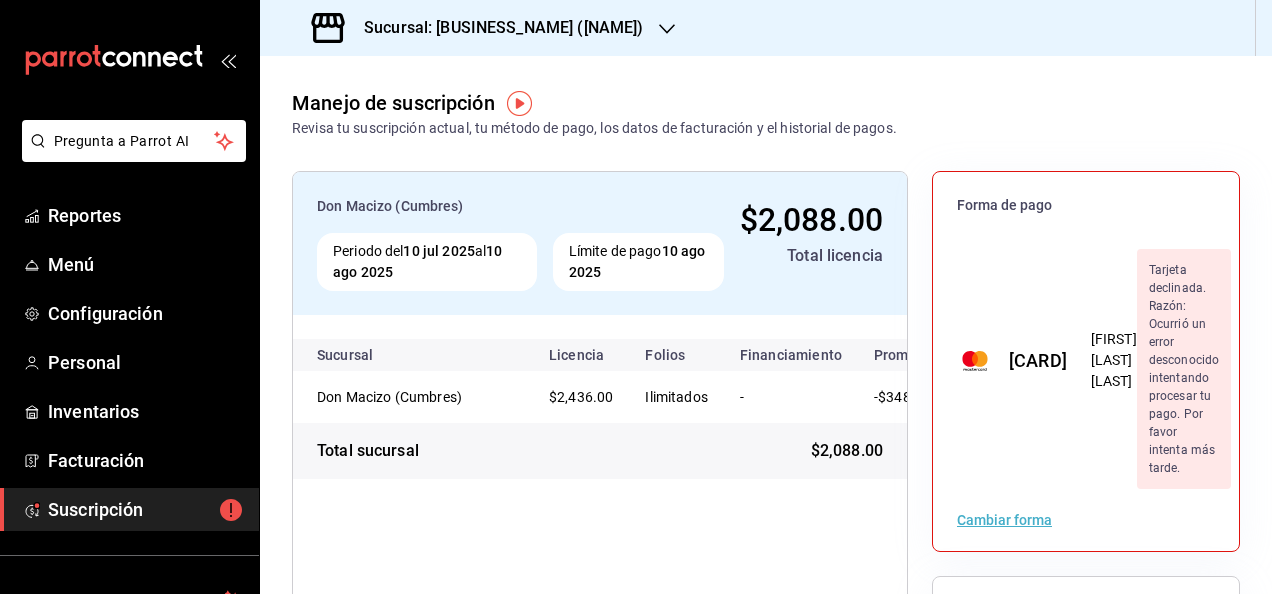 click on "Sucursal: [BUSINESS_NAME] ([NAME])" at bounding box center [479, 28] 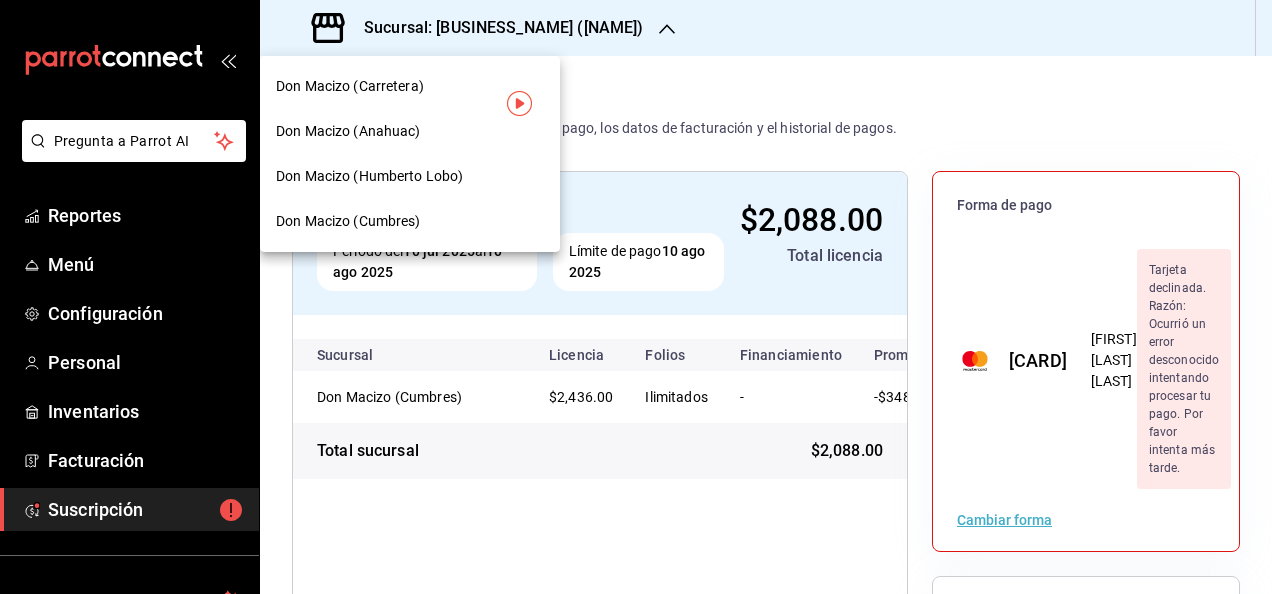click on "Don Macizo (Humberto Lobo)" at bounding box center (369, 176) 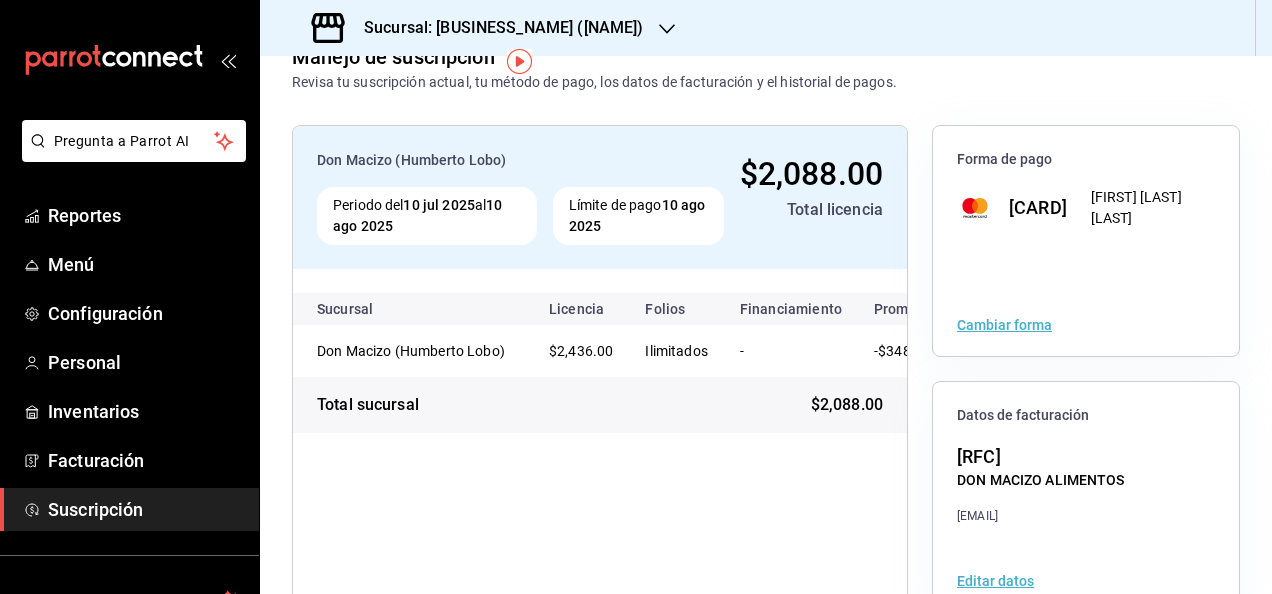 scroll, scrollTop: 49, scrollLeft: 0, axis: vertical 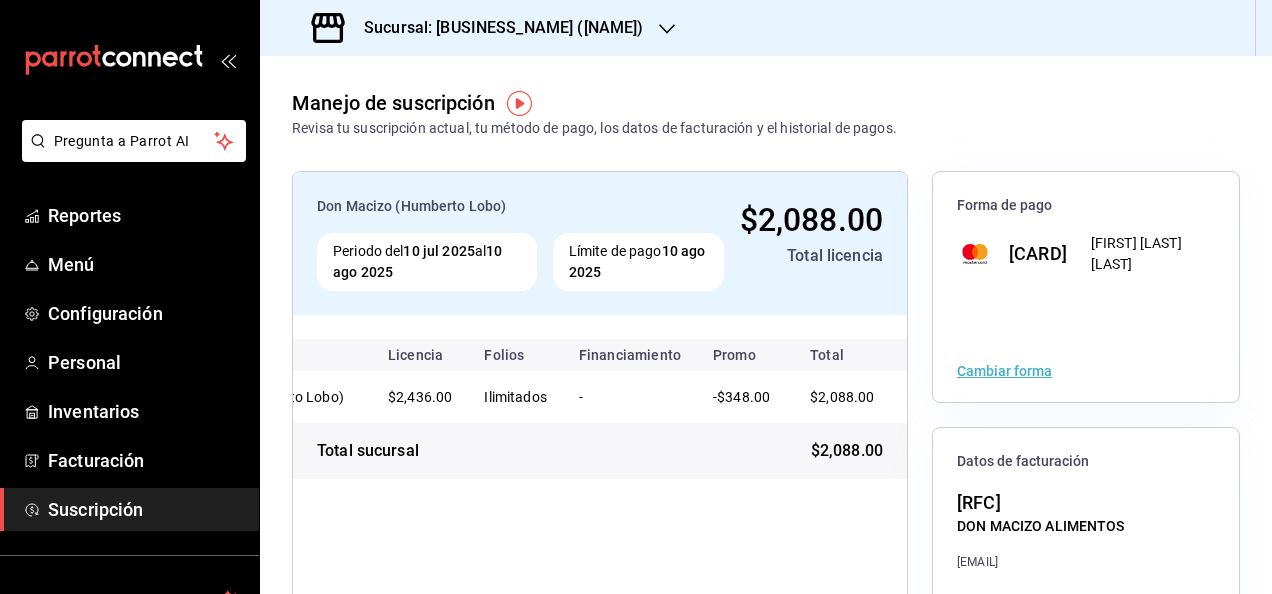 click on "Cambiar forma" at bounding box center (1004, 371) 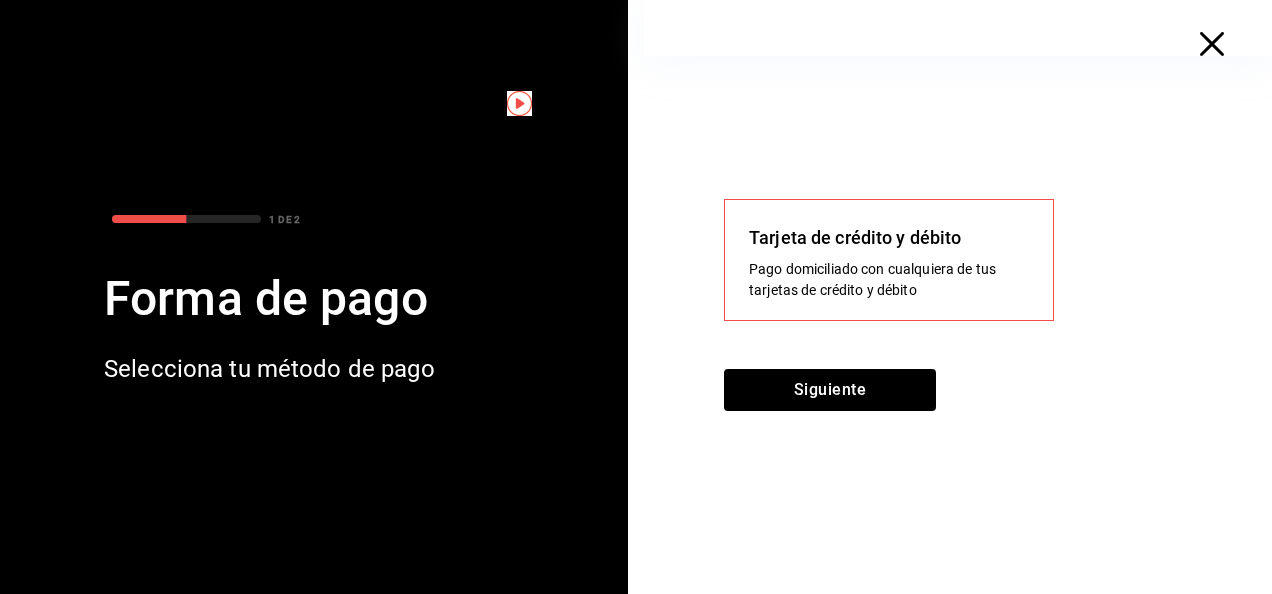 click on "Pago domiciliado con cualquiera de tus tarjetas de crédito y débito" at bounding box center (889, 280) 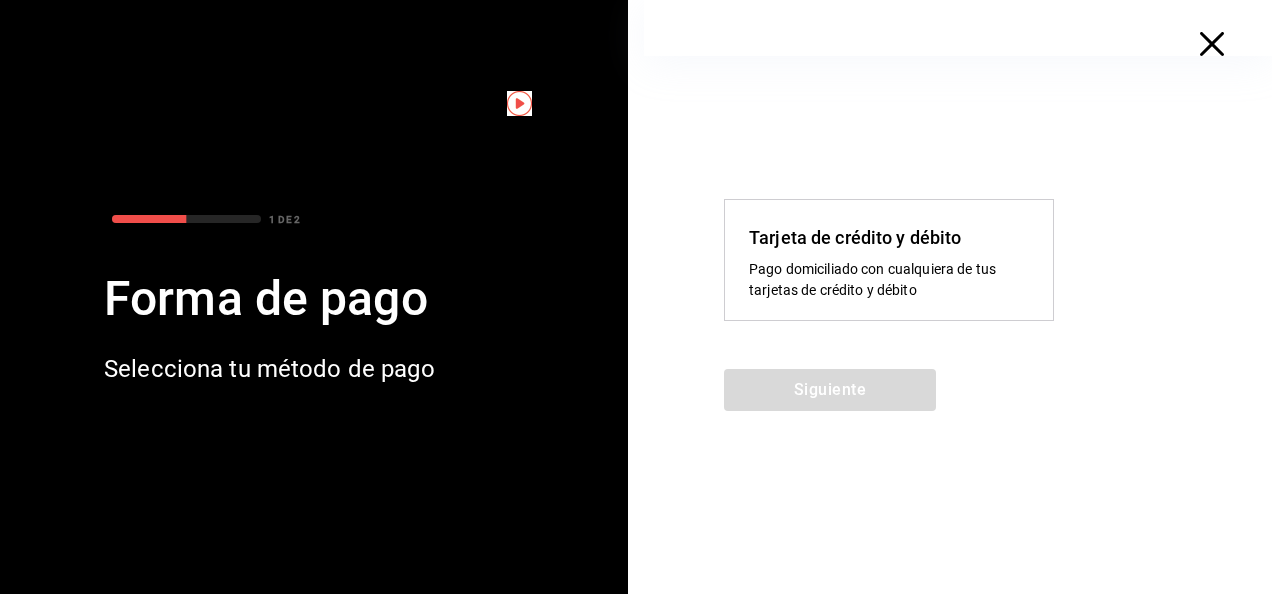 click on "Pago domiciliado con cualquiera de tus tarjetas de crédito y débito" at bounding box center (889, 280) 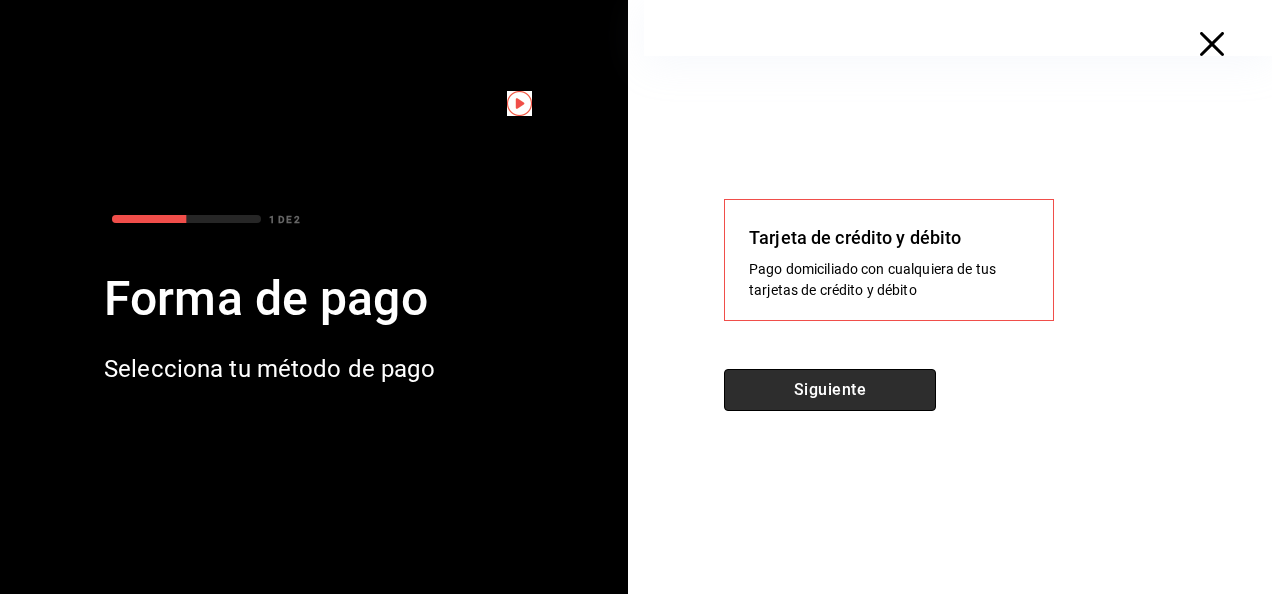 click on "Siguiente" at bounding box center [830, 390] 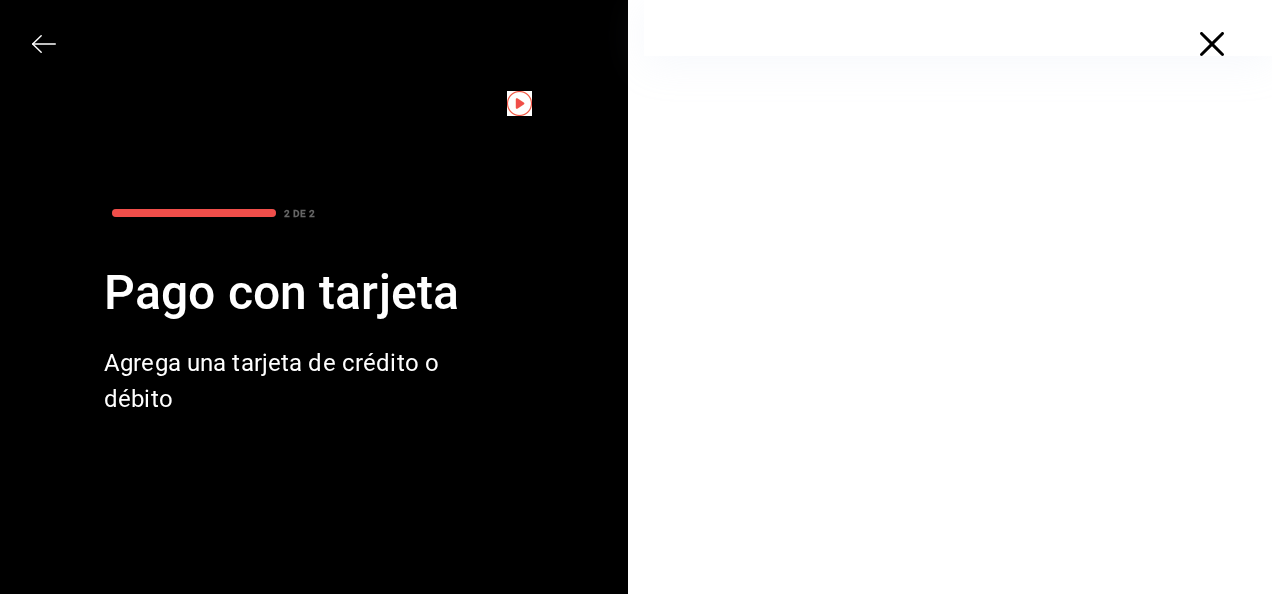 scroll, scrollTop: 0, scrollLeft: 0, axis: both 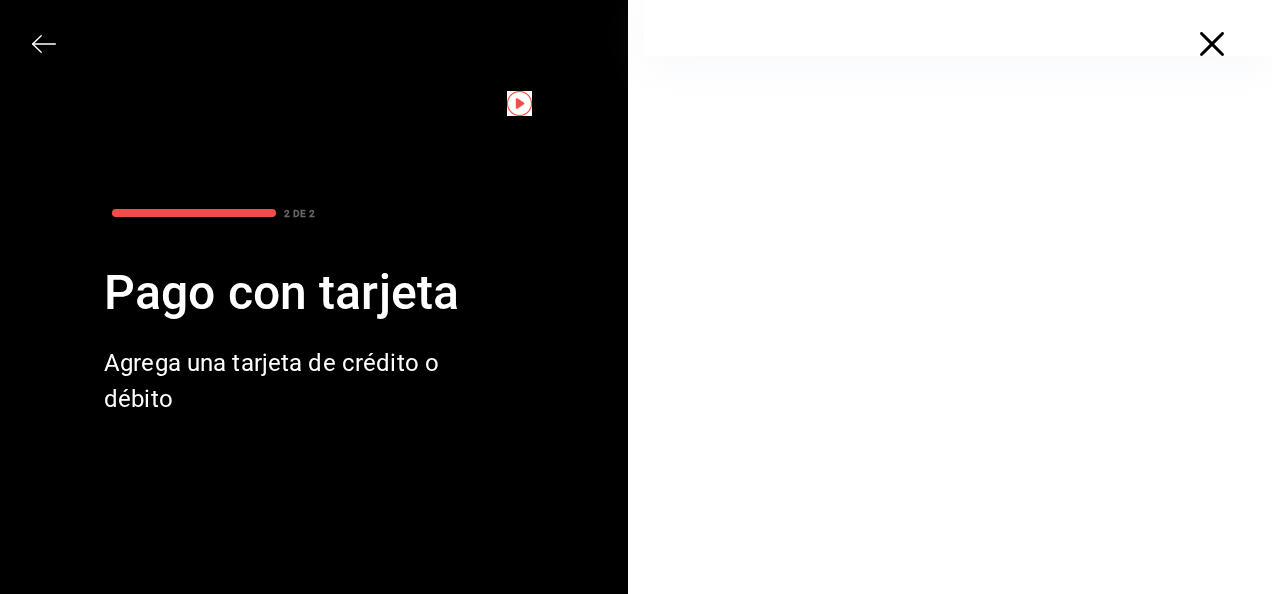 click 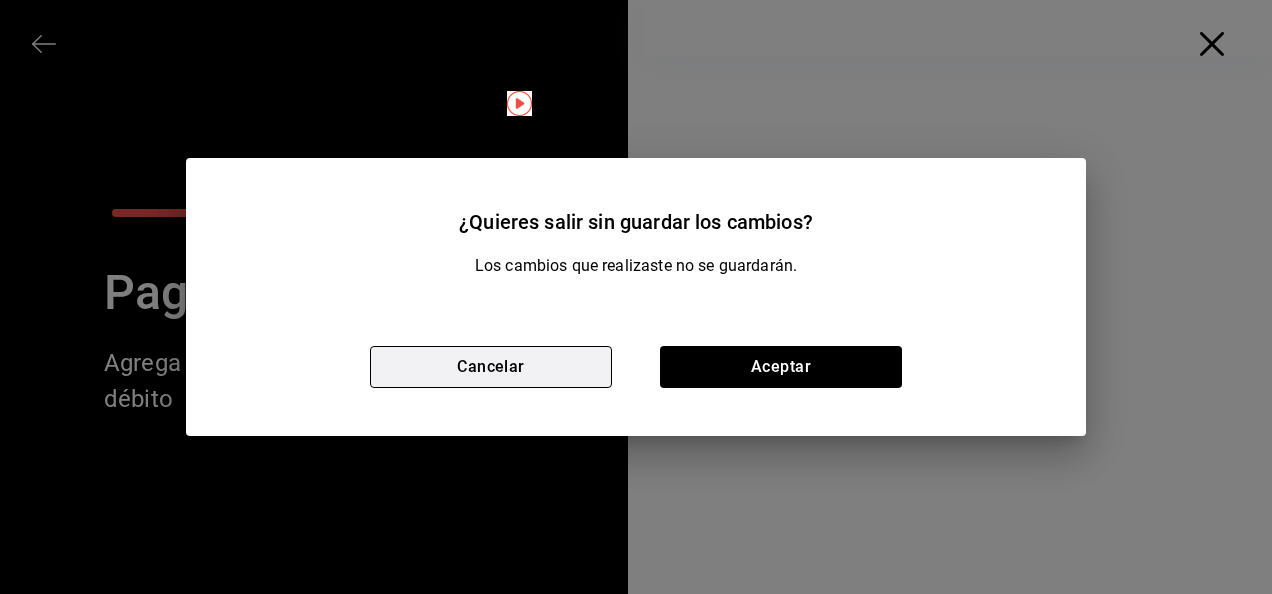 click on "Cancelar" at bounding box center [491, 367] 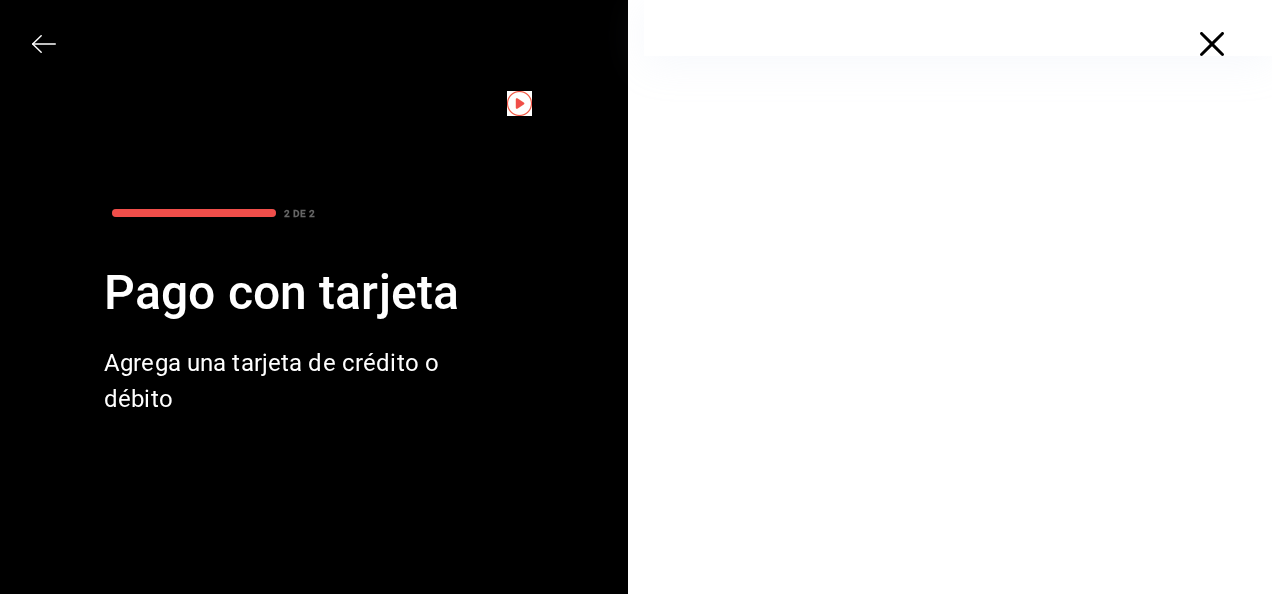 scroll, scrollTop: 0, scrollLeft: 0, axis: both 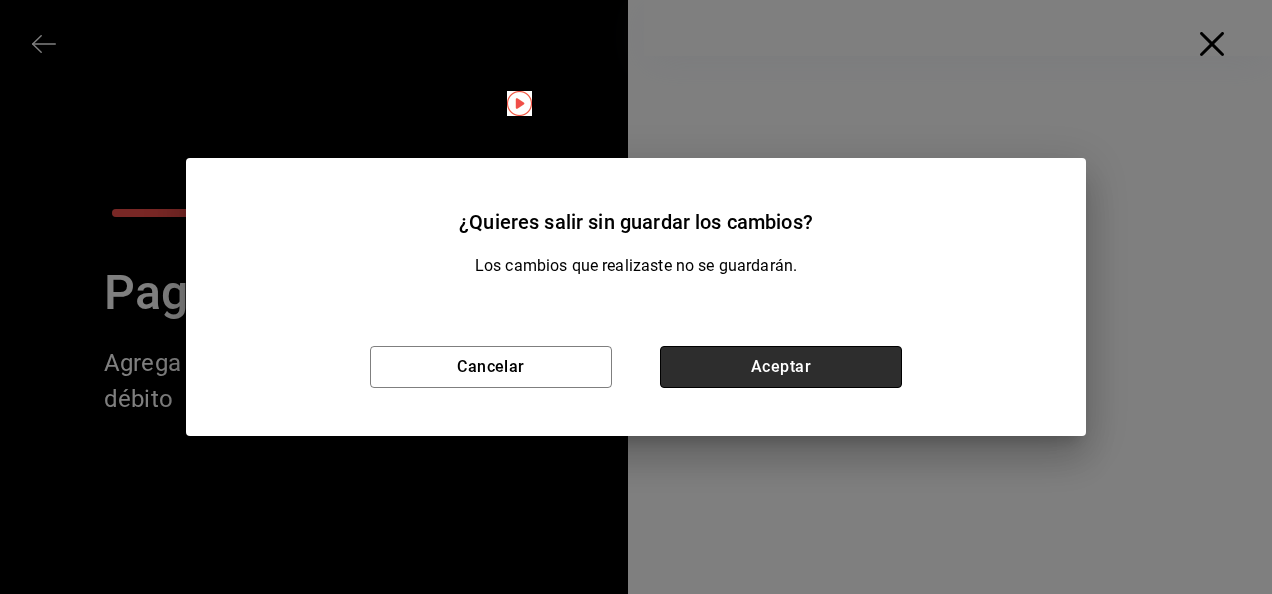 click on "Aceptar" at bounding box center [781, 367] 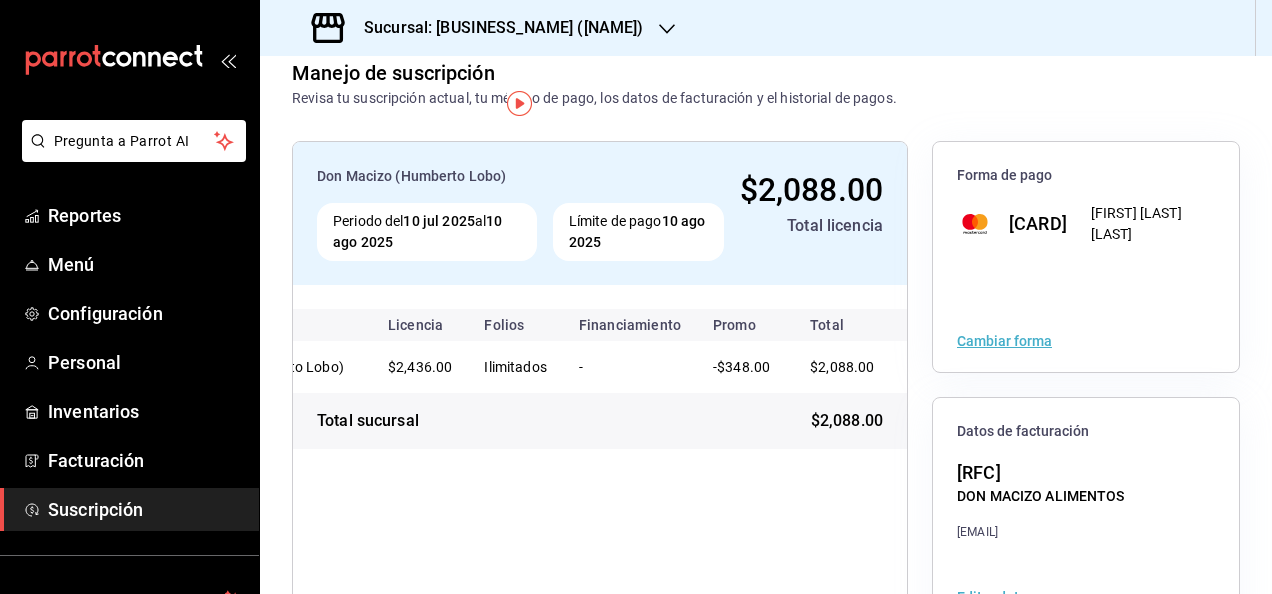 scroll, scrollTop: 0, scrollLeft: 0, axis: both 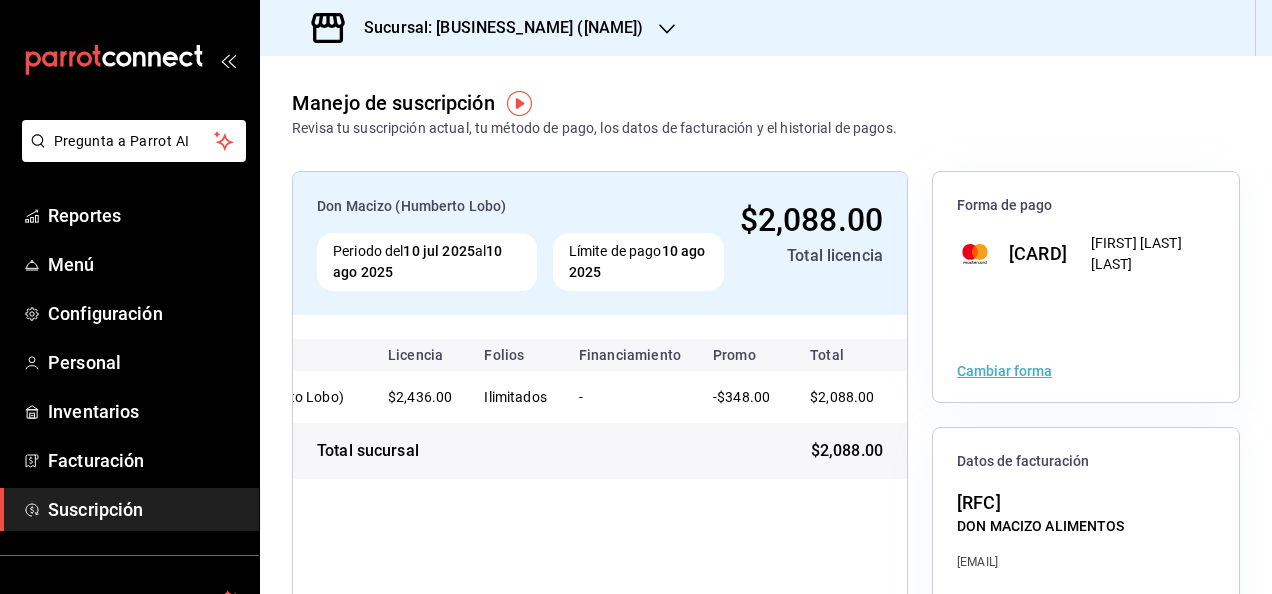 click on "[CARD]" at bounding box center (1030, 253) 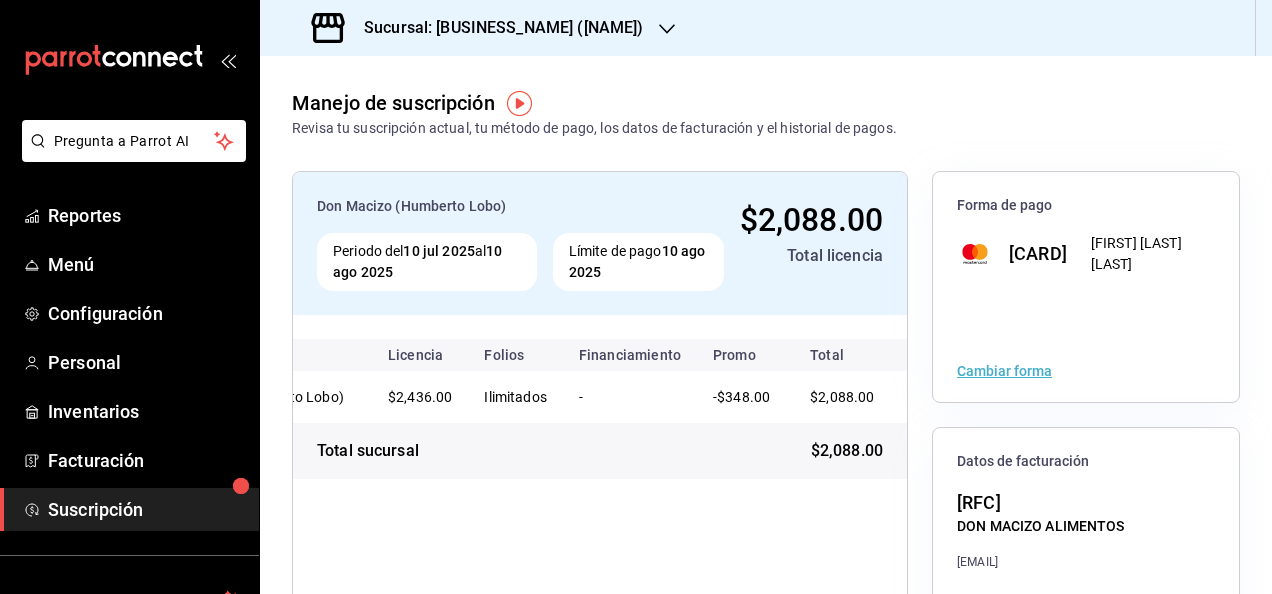 scroll, scrollTop: 160, scrollLeft: 0, axis: vertical 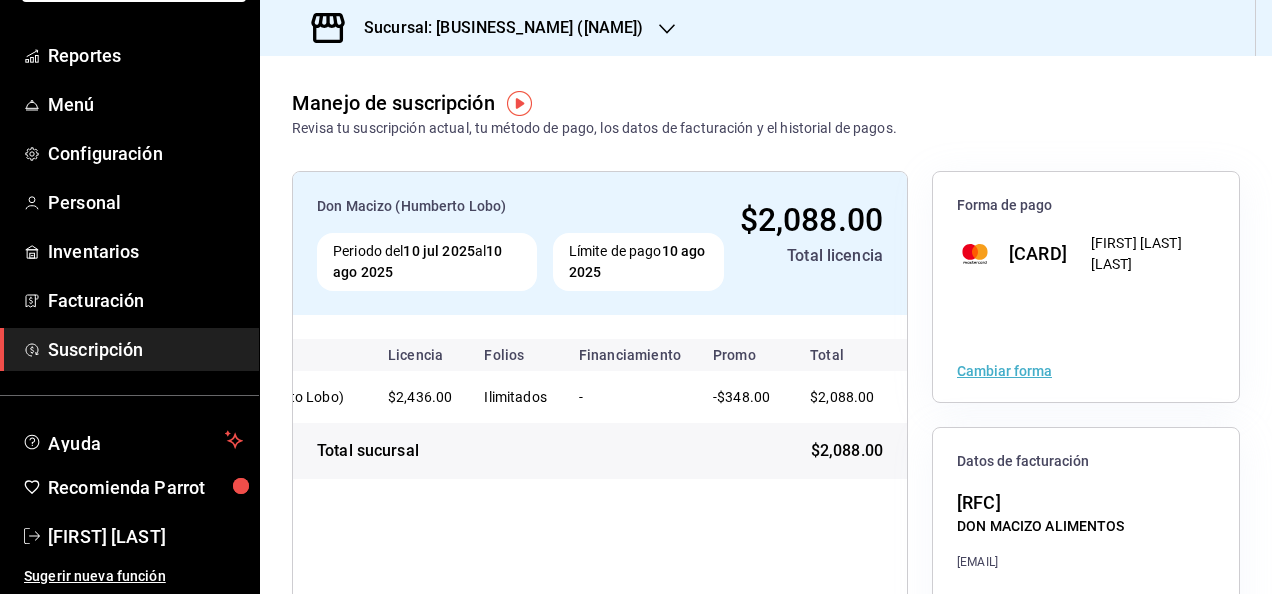 click on "Ayuda Recomienda Parrot   [FIRST] [LAST]" at bounding box center (129, 489) 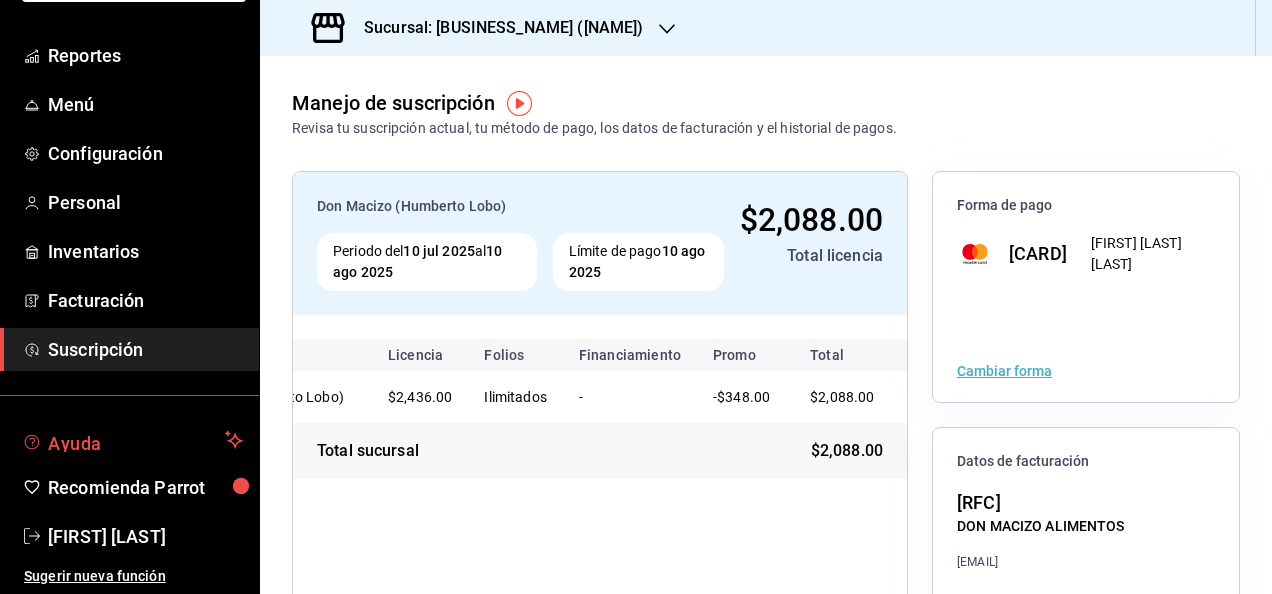 click on "Ayuda" at bounding box center (129, 440) 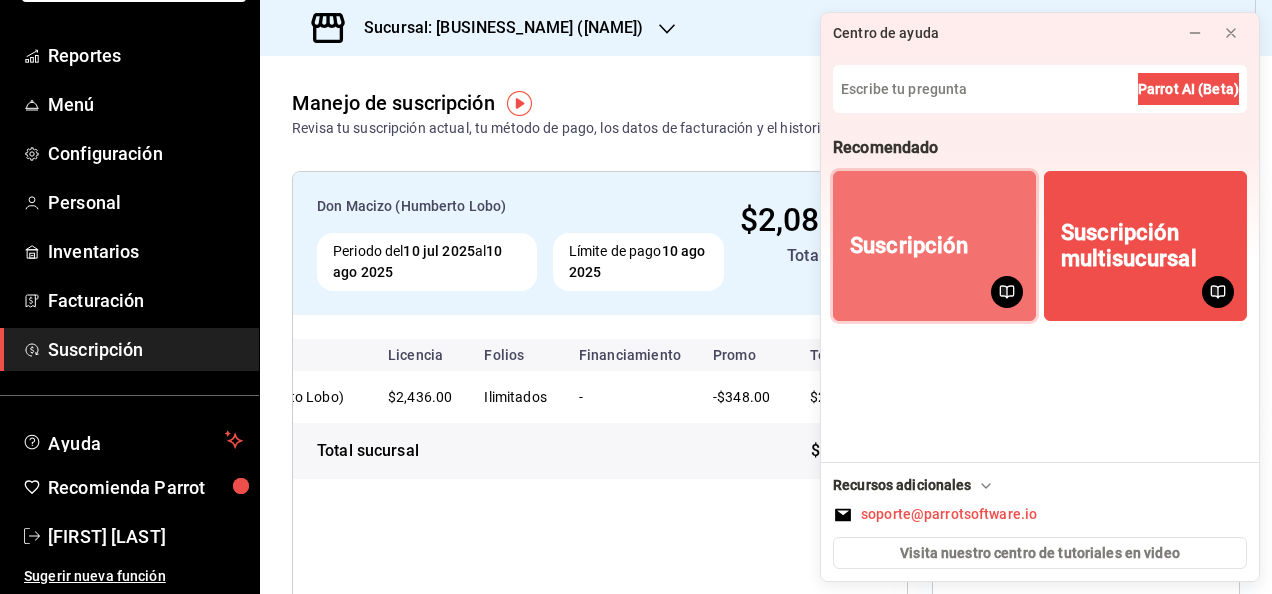 click on "Suscripción" at bounding box center (934, 246) 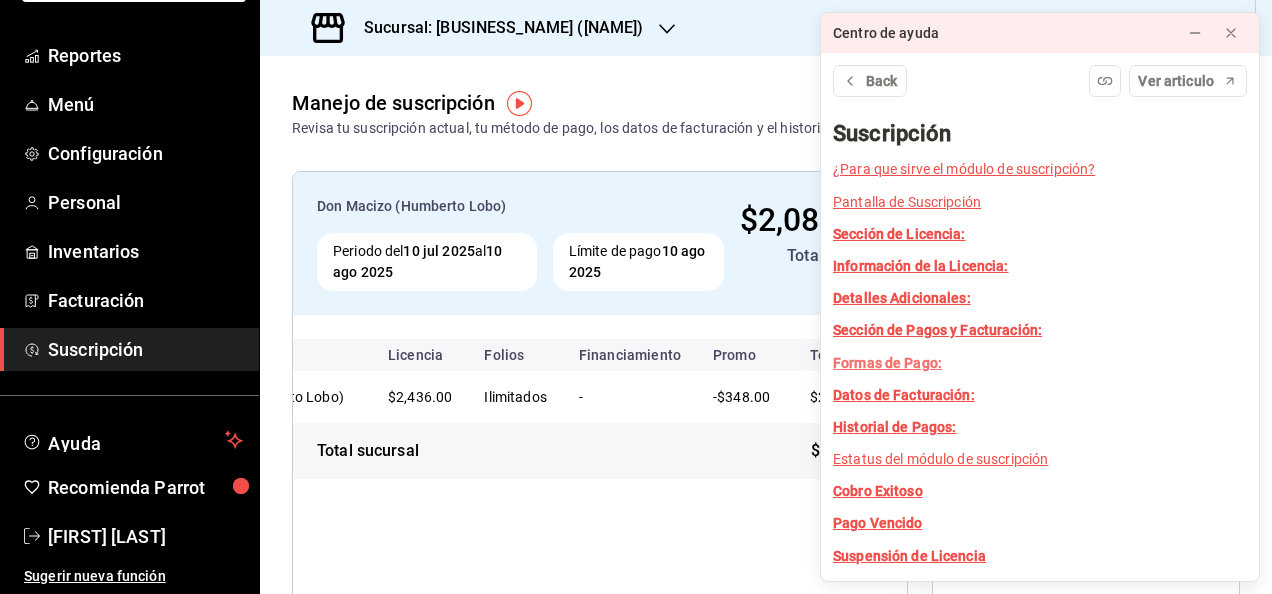 click on "Formas de Pago:" at bounding box center [887, 363] 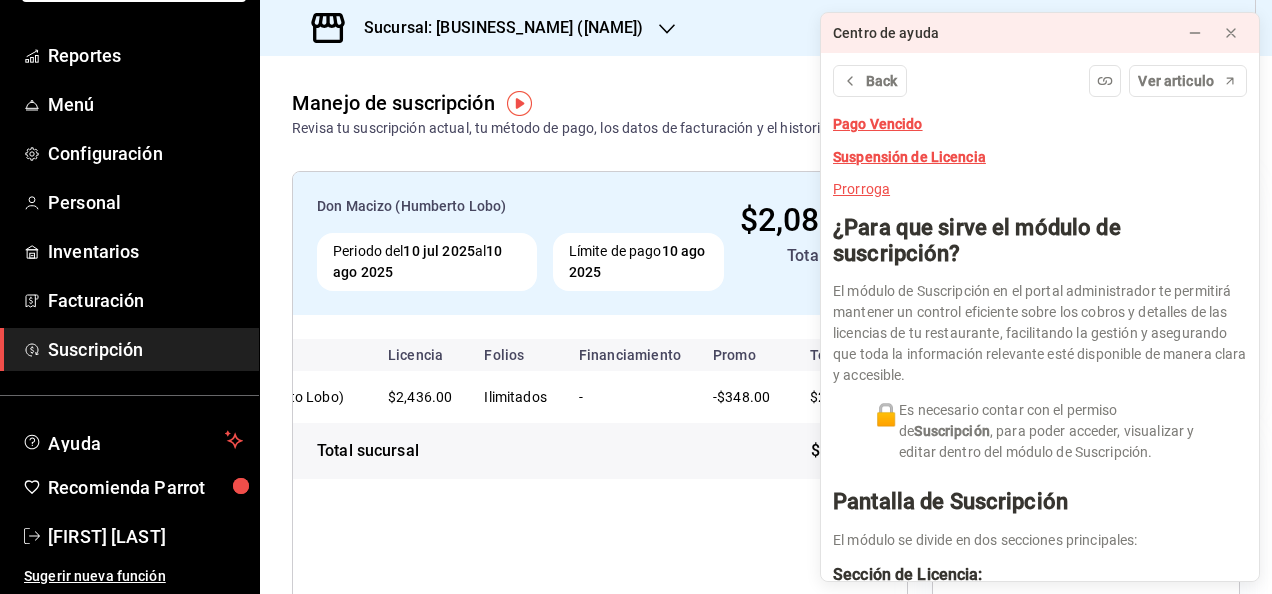 scroll, scrollTop: 0, scrollLeft: 0, axis: both 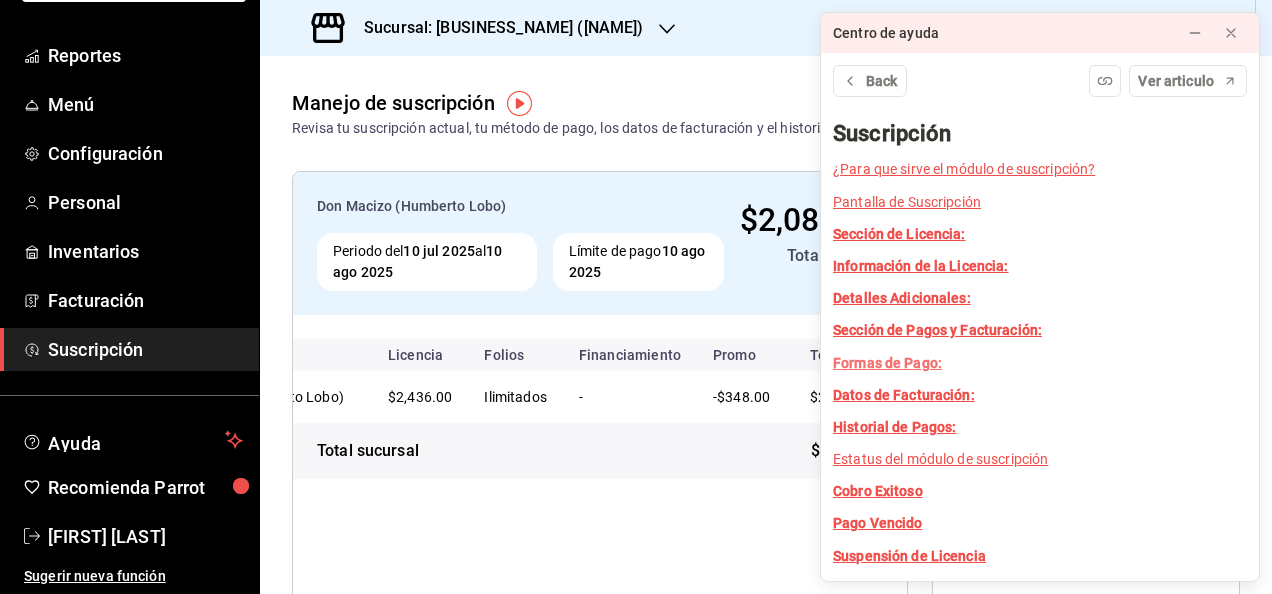 click on "Formas de Pago:" at bounding box center [887, 363] 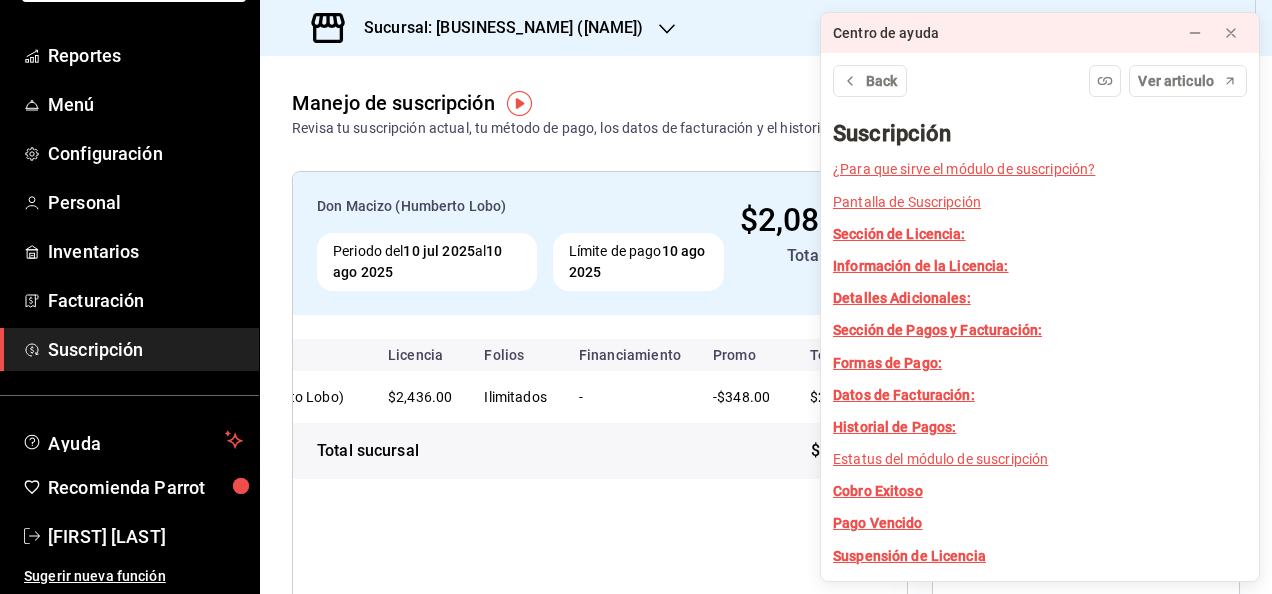 click on "Formas de Pago:" at bounding box center [887, 363] 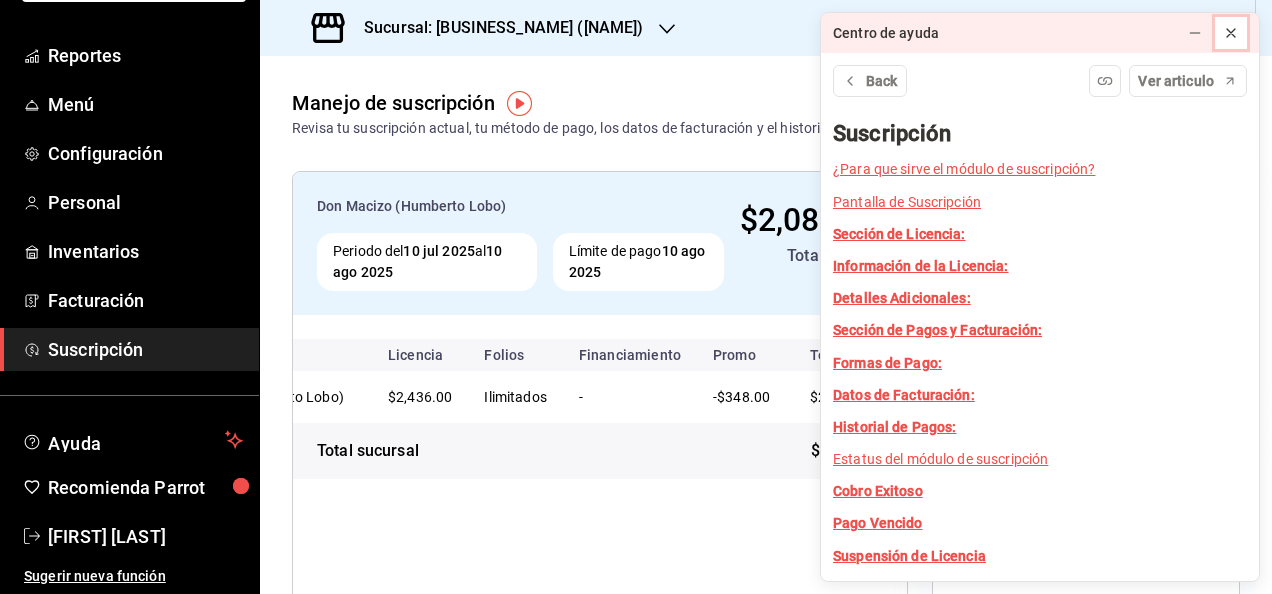 click 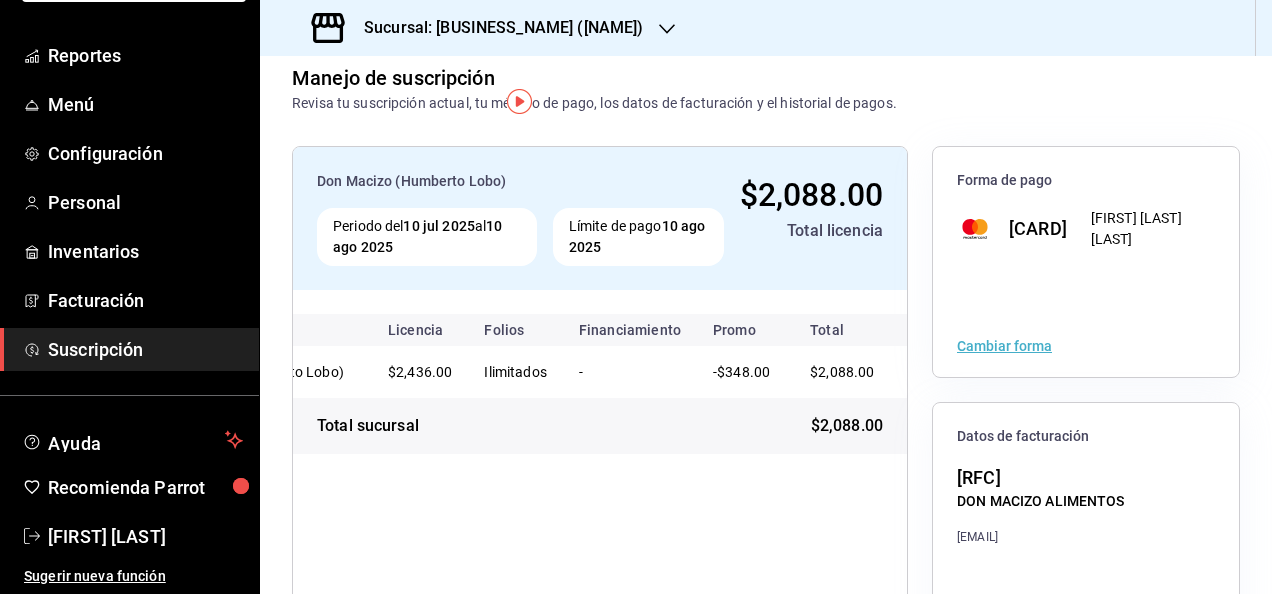 scroll, scrollTop: 0, scrollLeft: 0, axis: both 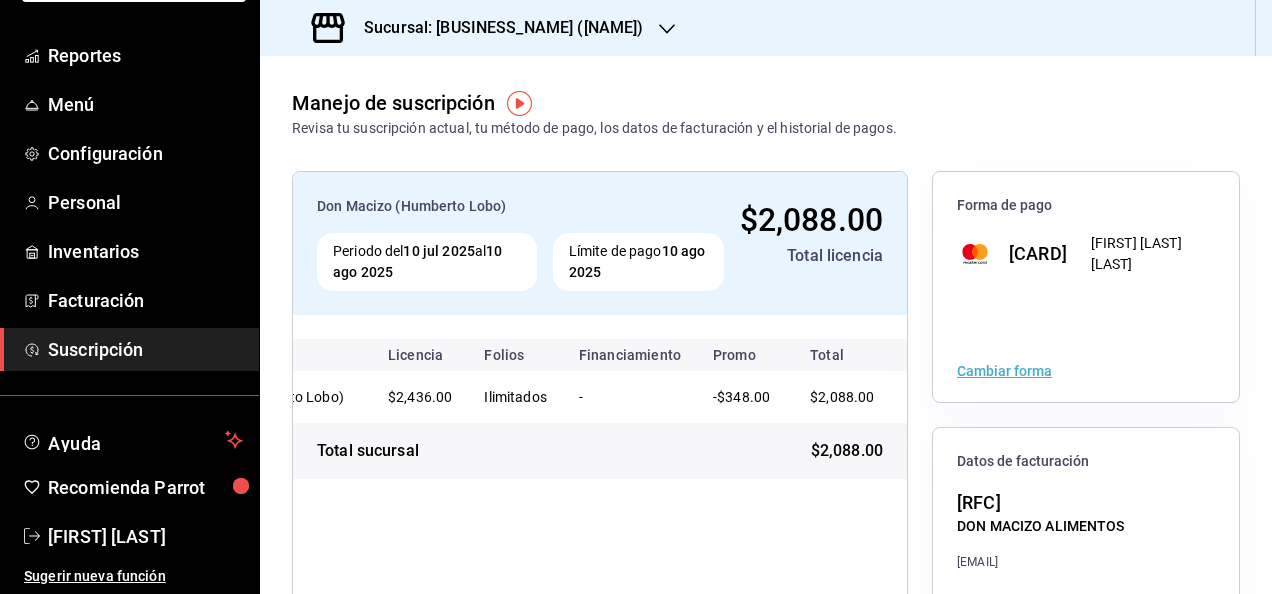 click on "Cambiar forma" at bounding box center [1004, 371] 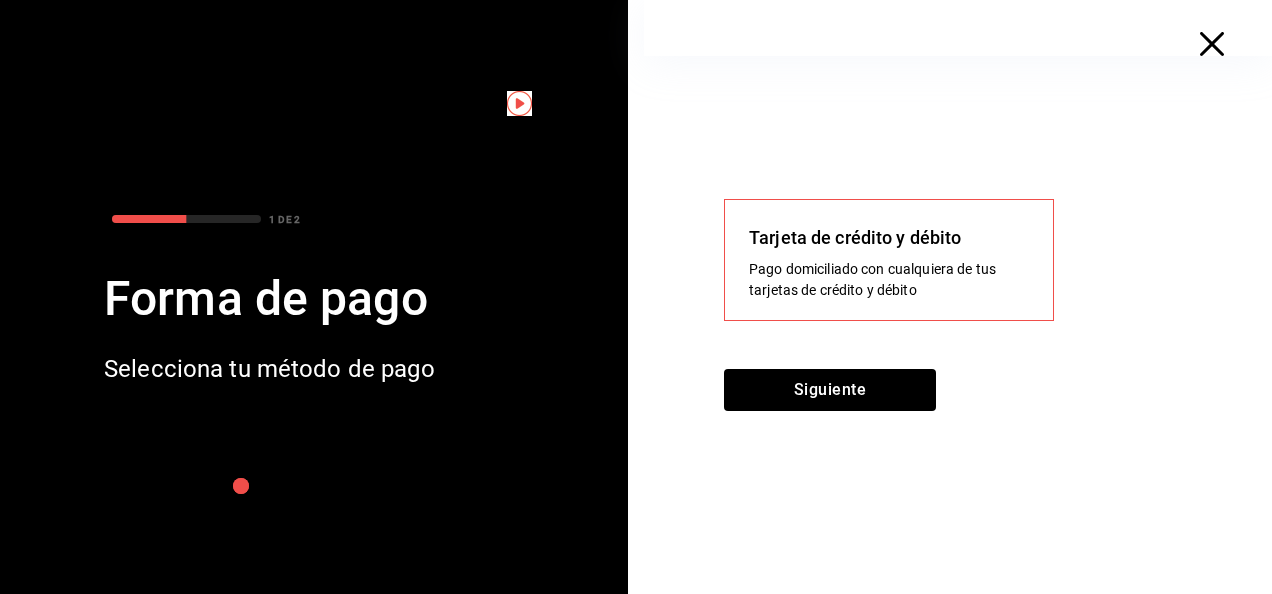 click 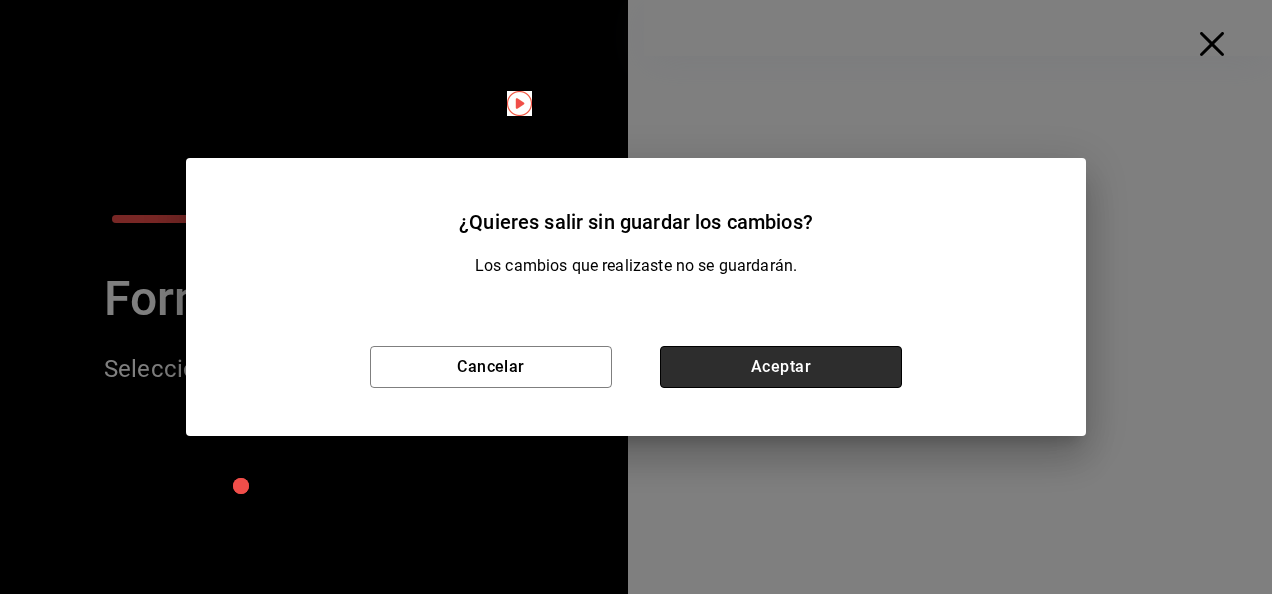 click on "Aceptar" at bounding box center [781, 367] 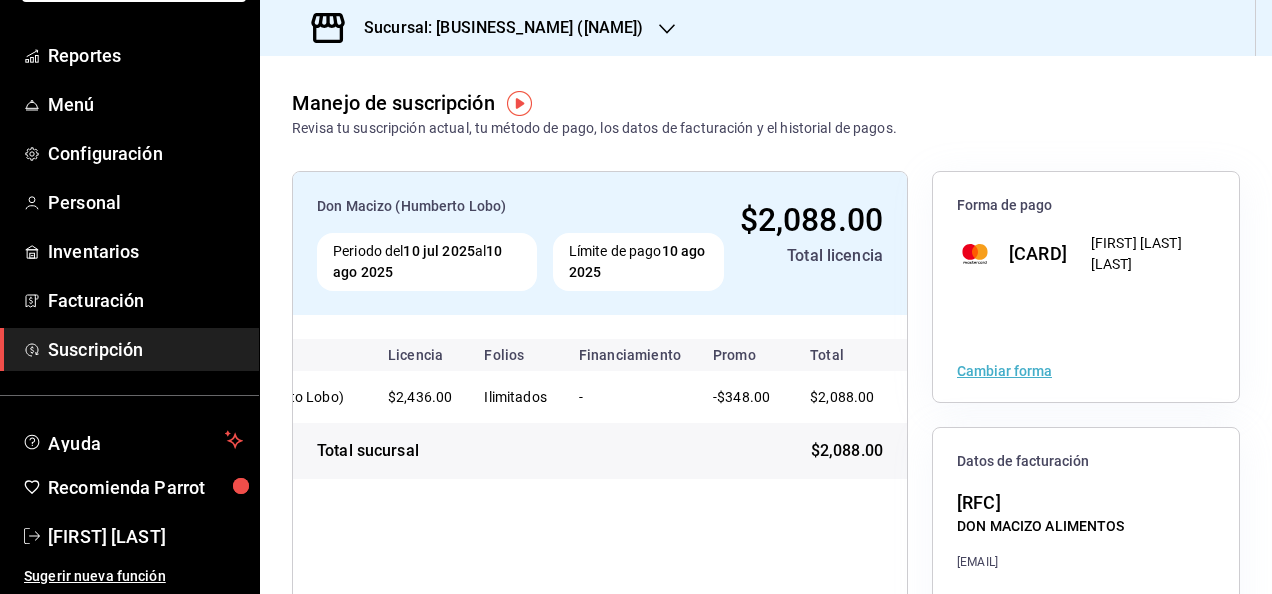 click on "Cambiar forma" at bounding box center [1004, 371] 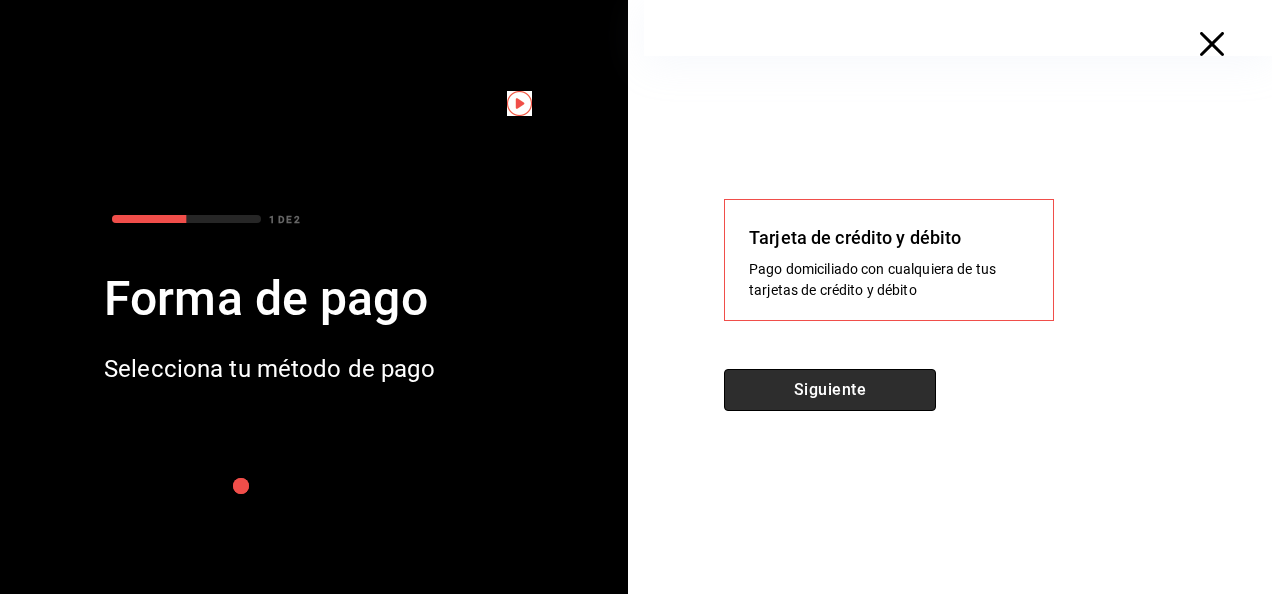 click on "Siguiente" at bounding box center (830, 390) 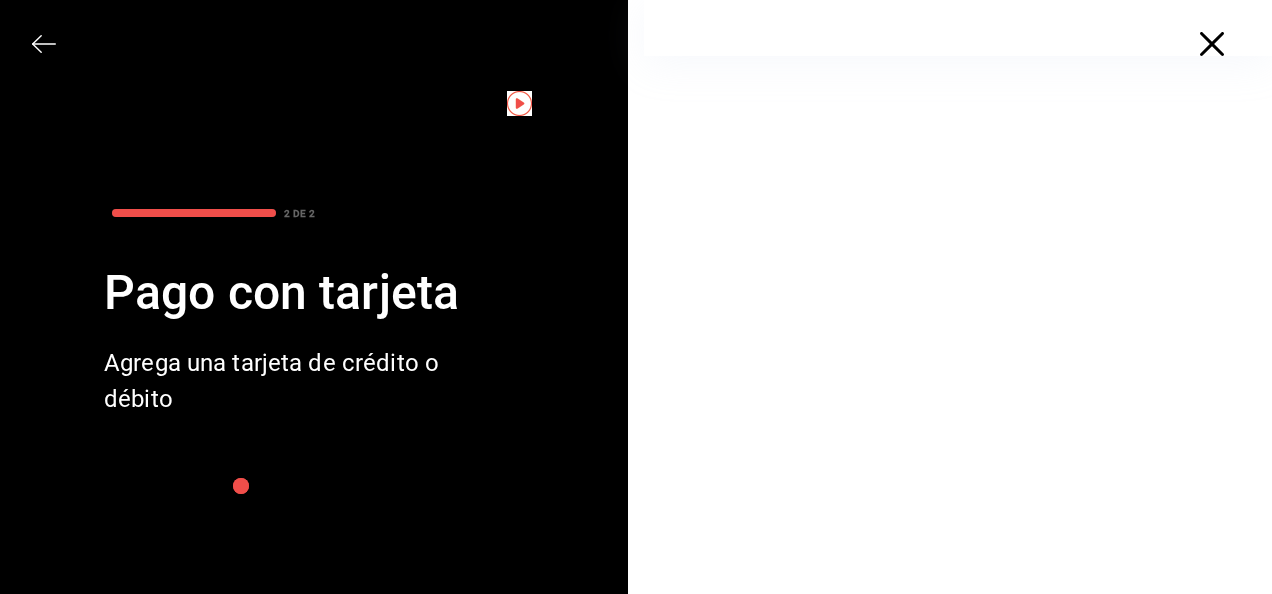 scroll, scrollTop: 98, scrollLeft: 0, axis: vertical 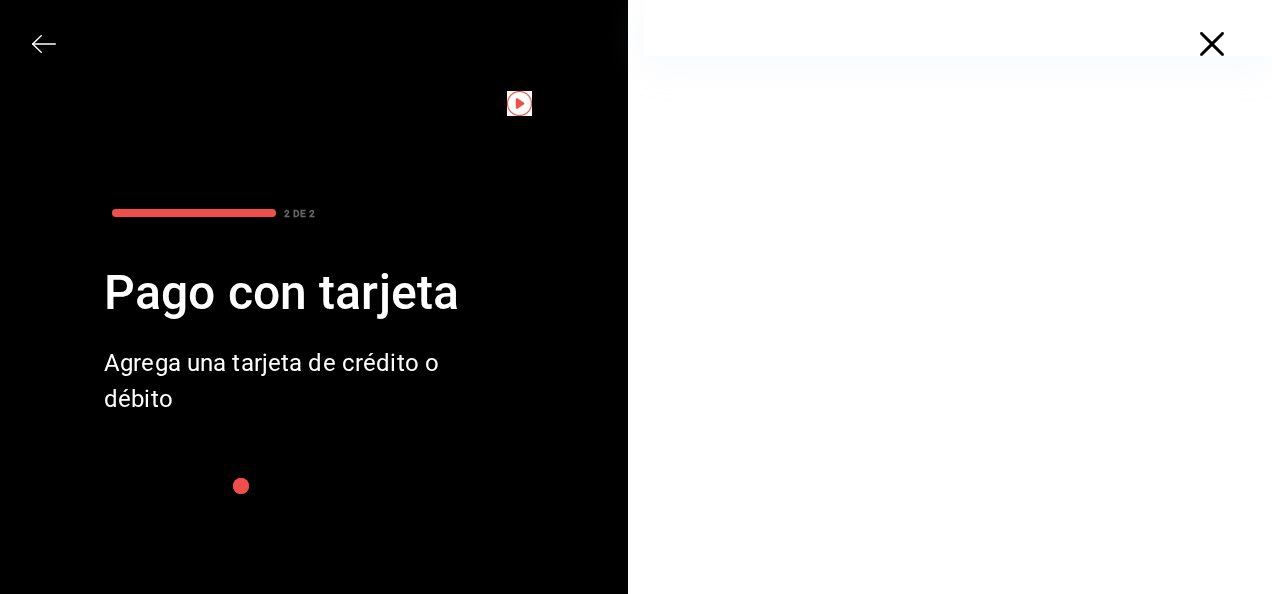 click 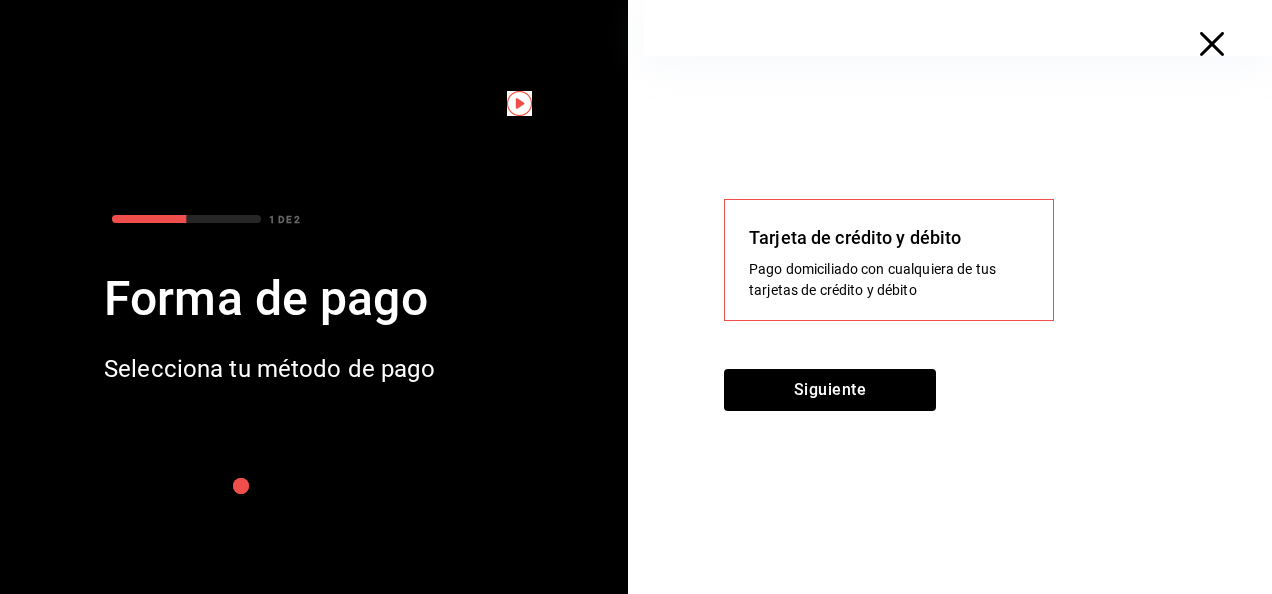 scroll, scrollTop: 0, scrollLeft: 0, axis: both 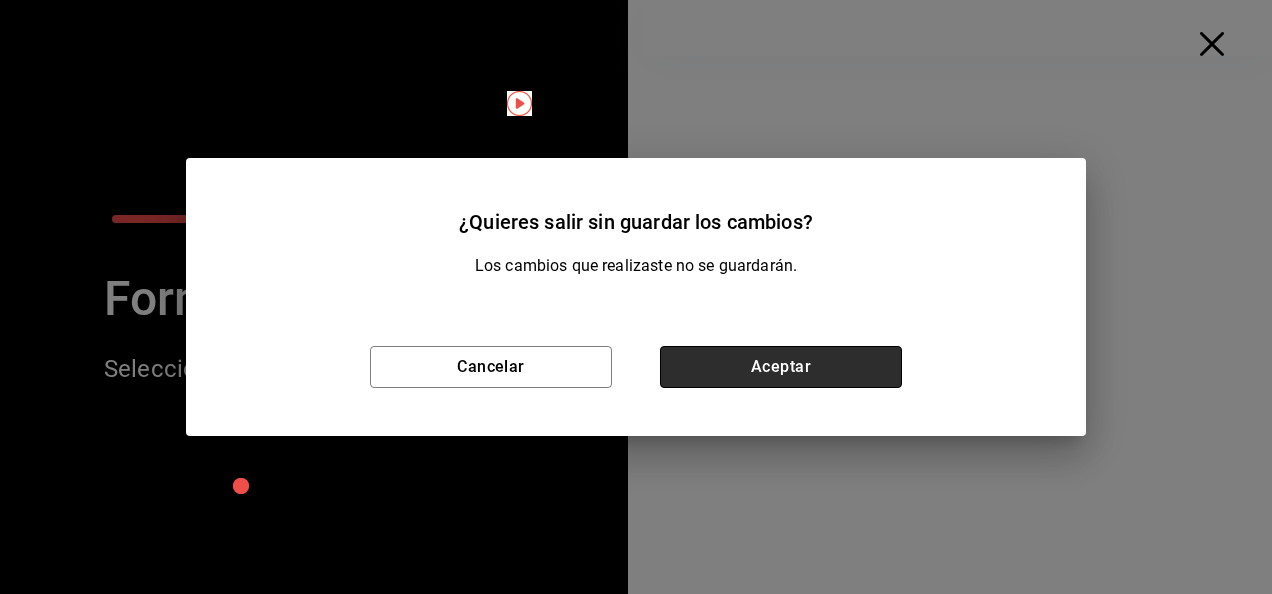 click on "Aceptar" at bounding box center [781, 367] 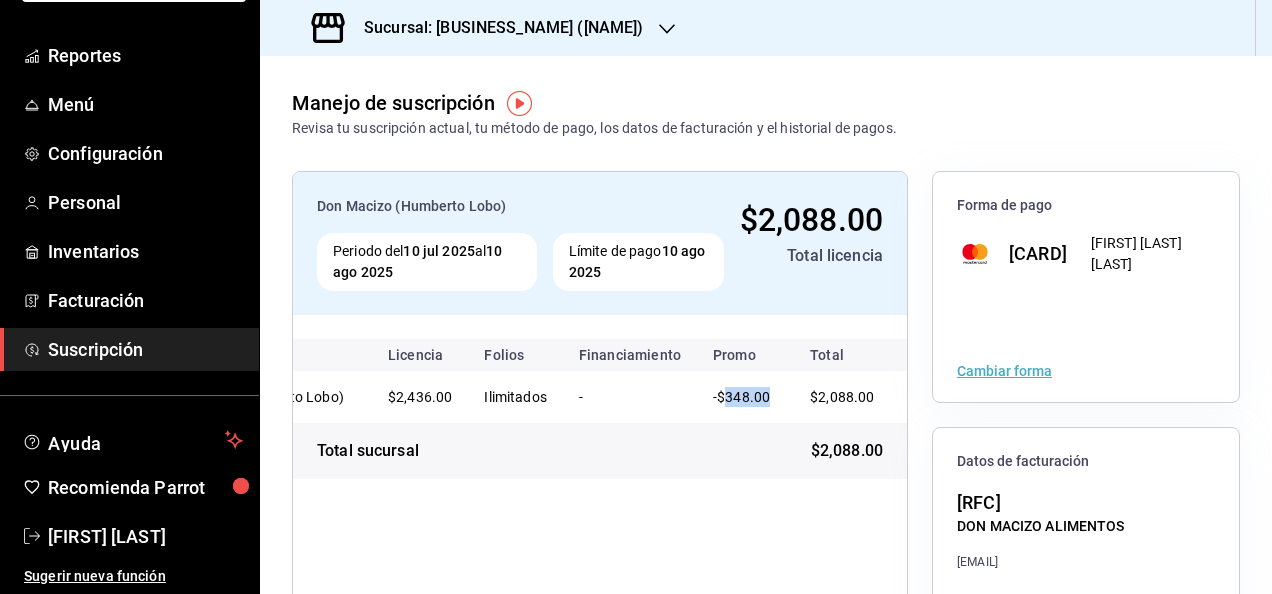 click on "-$348.00" at bounding box center (741, 397) 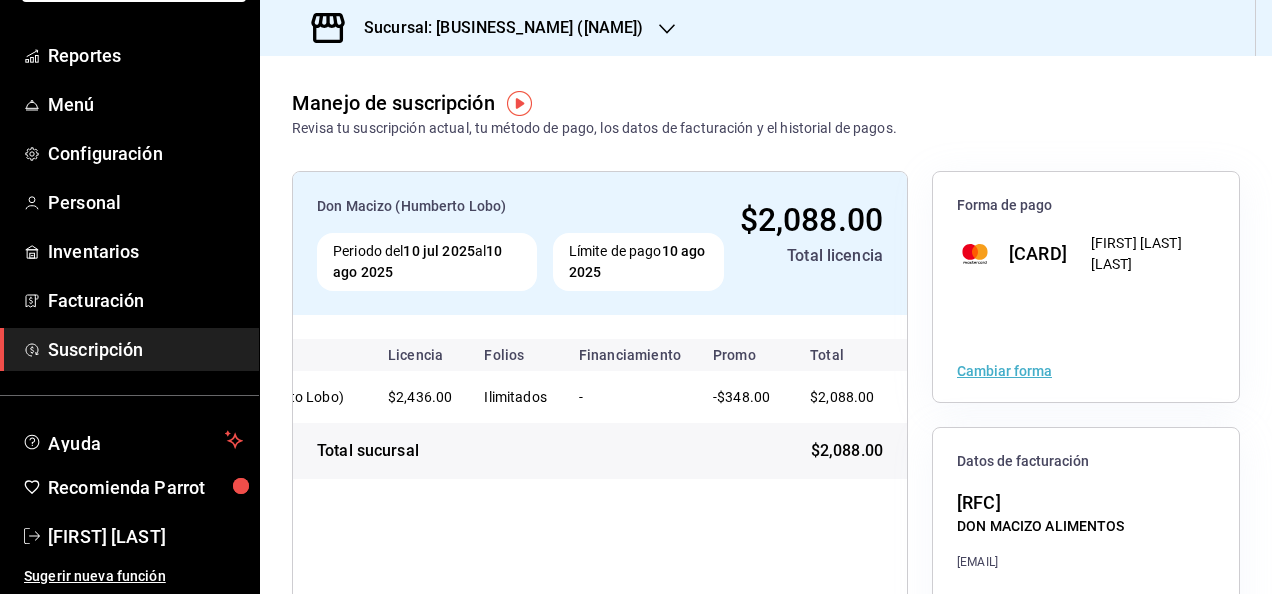drag, startPoint x: 740, startPoint y: 378, endPoint x: 689, endPoint y: 400, distance: 55.542778 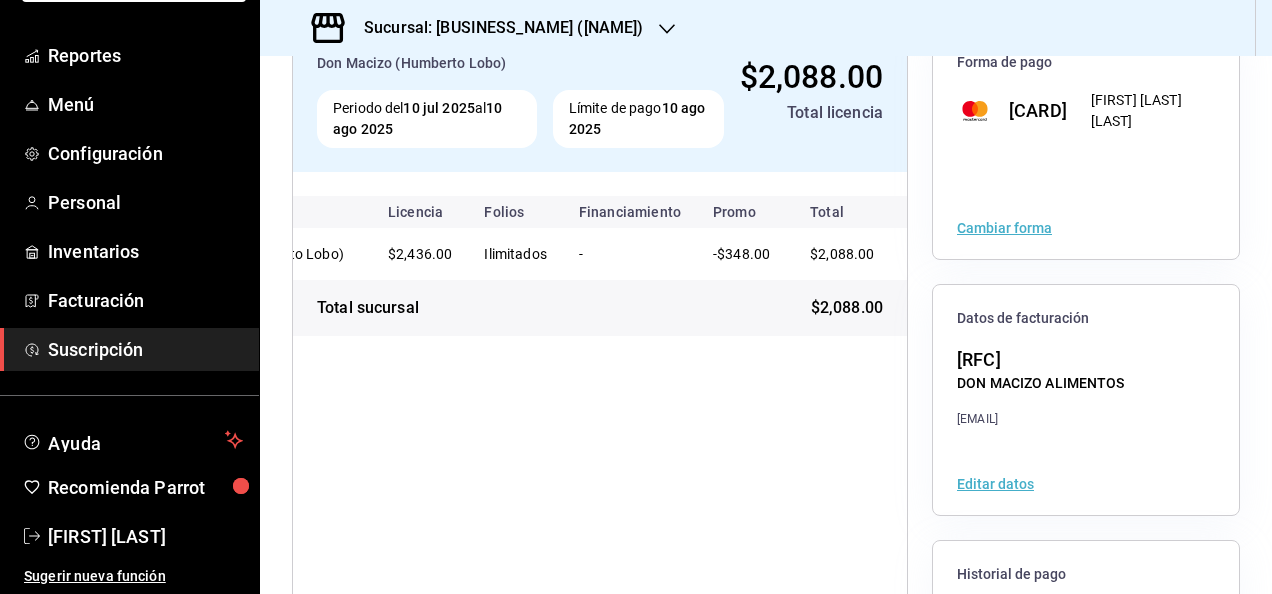 scroll, scrollTop: 0, scrollLeft: 0, axis: both 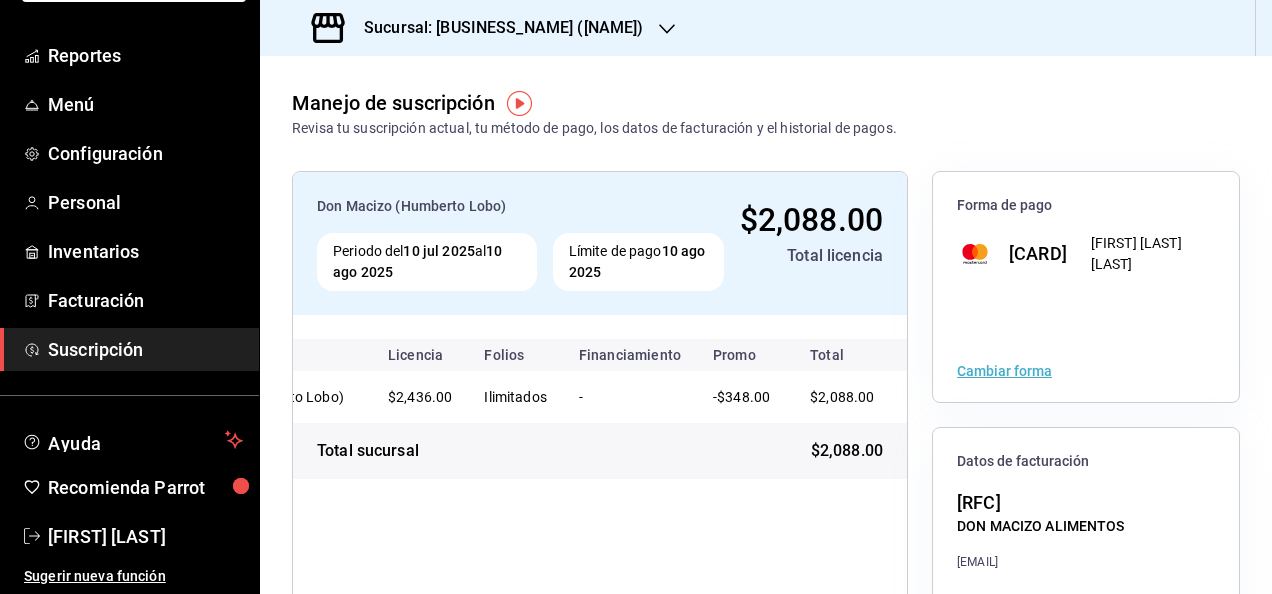 click on "Periodo del  [DATE]  al  [DATE]" at bounding box center (427, 262) 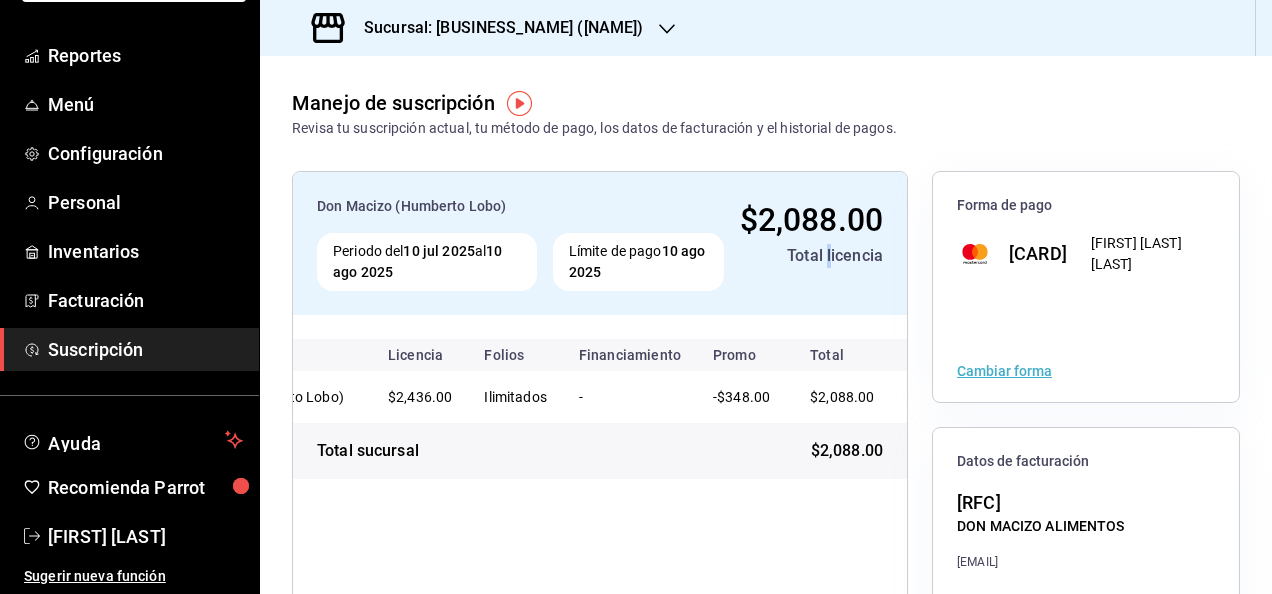 drag, startPoint x: 644, startPoint y: 258, endPoint x: 819, endPoint y: 252, distance: 175.10283 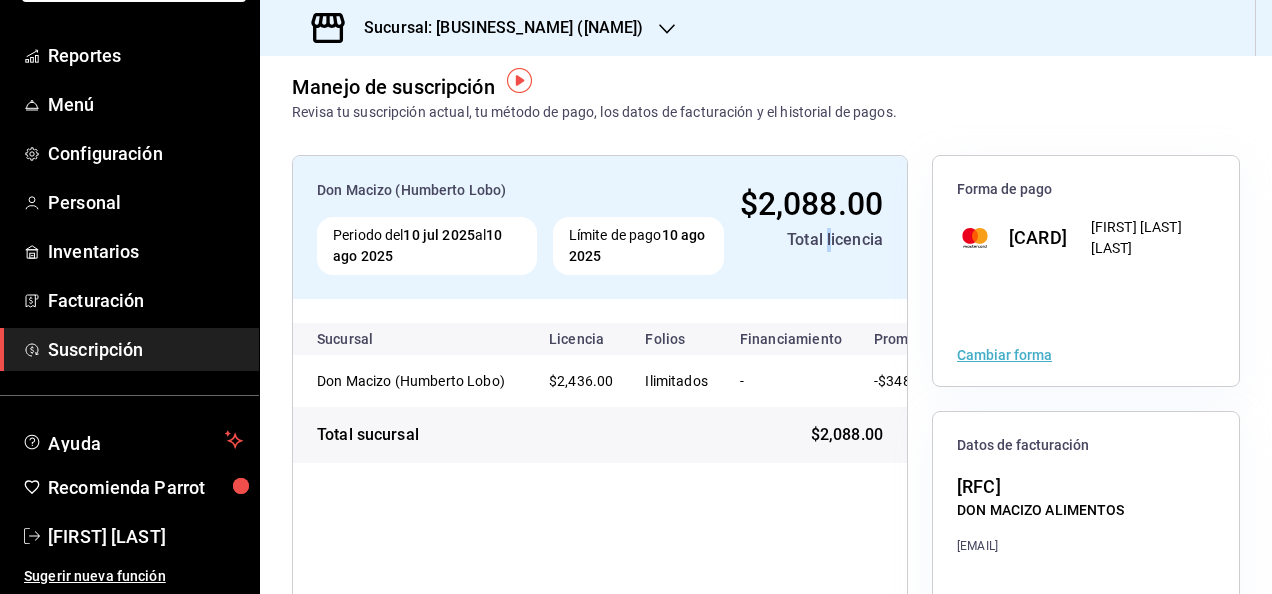 scroll, scrollTop: 0, scrollLeft: 0, axis: both 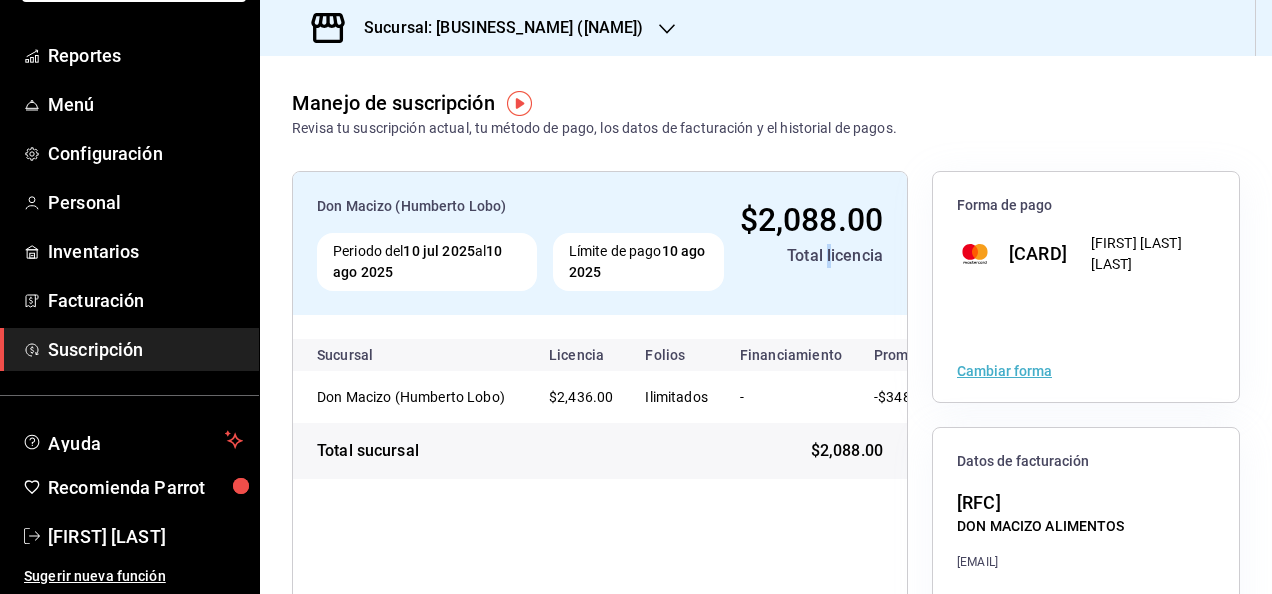 click on "Suscripción" at bounding box center (145, 349) 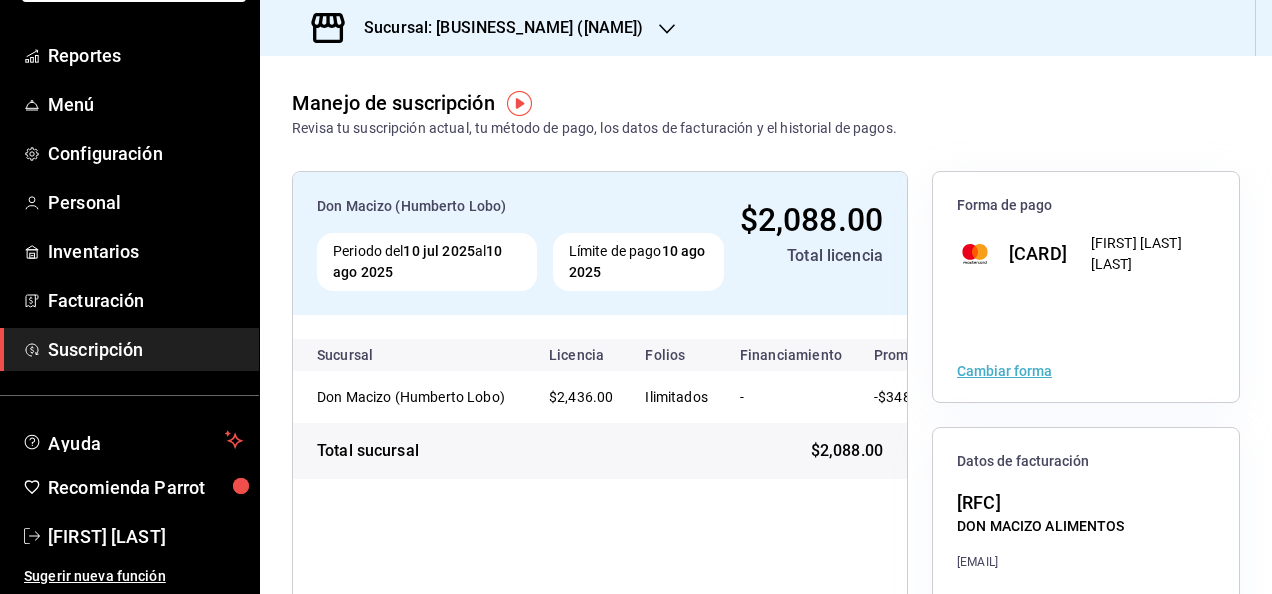 click on "Sucursal: [BUSINESS_NAME] ([NAME])" at bounding box center (495, 28) 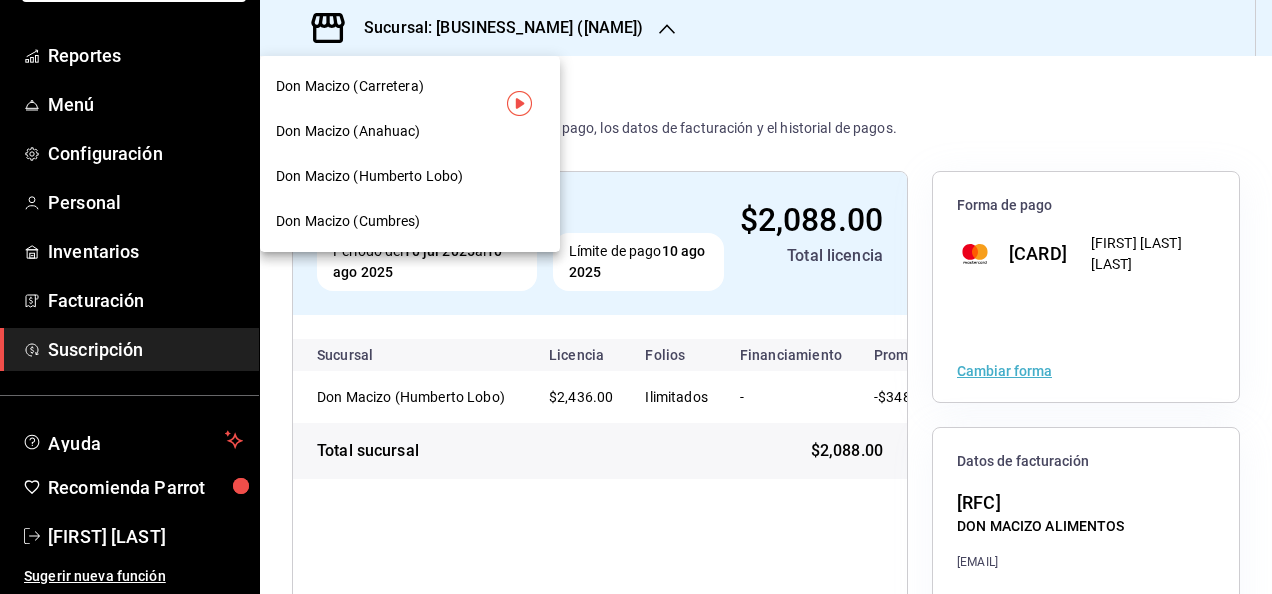 click on "Don Macizo (Cumbres)" at bounding box center [410, 221] 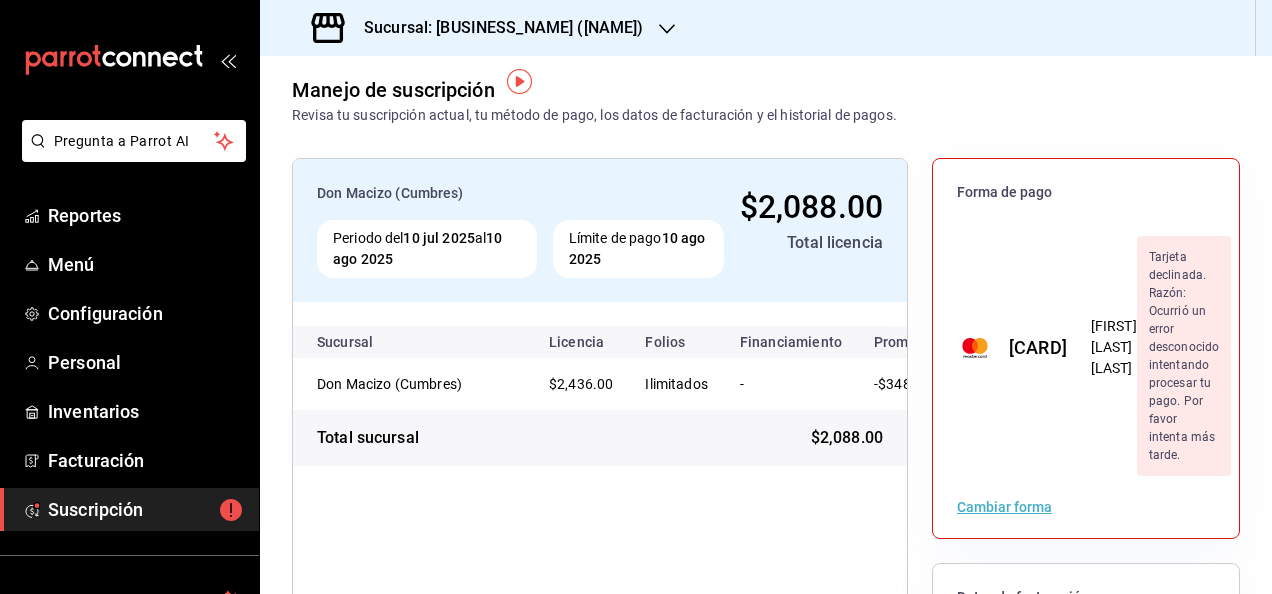 scroll, scrollTop: 14, scrollLeft: 0, axis: vertical 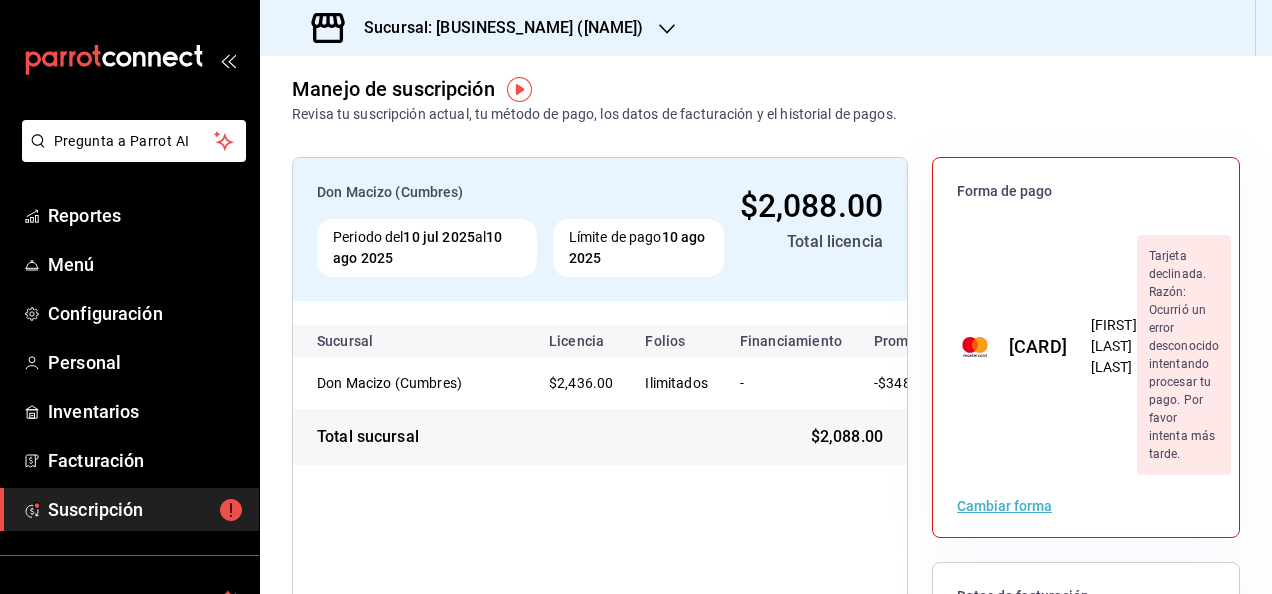 click on "Cambiar forma" at bounding box center (1004, 506) 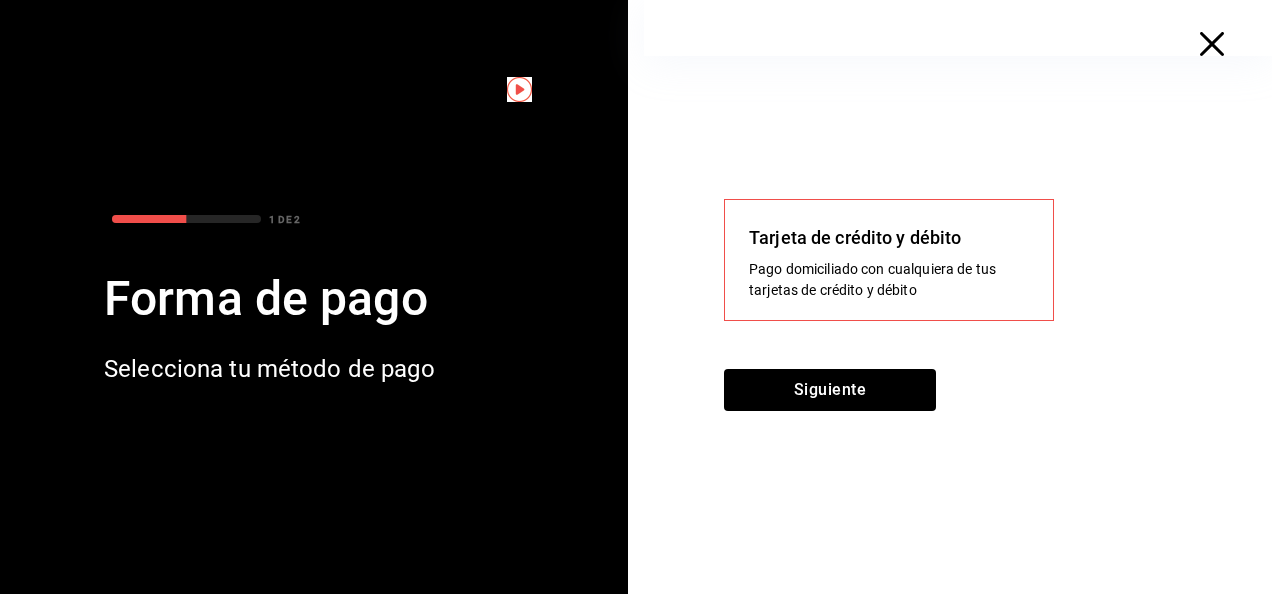 click on "Pago domiciliado con cualquiera de tus tarjetas de crédito y débito" at bounding box center [889, 280] 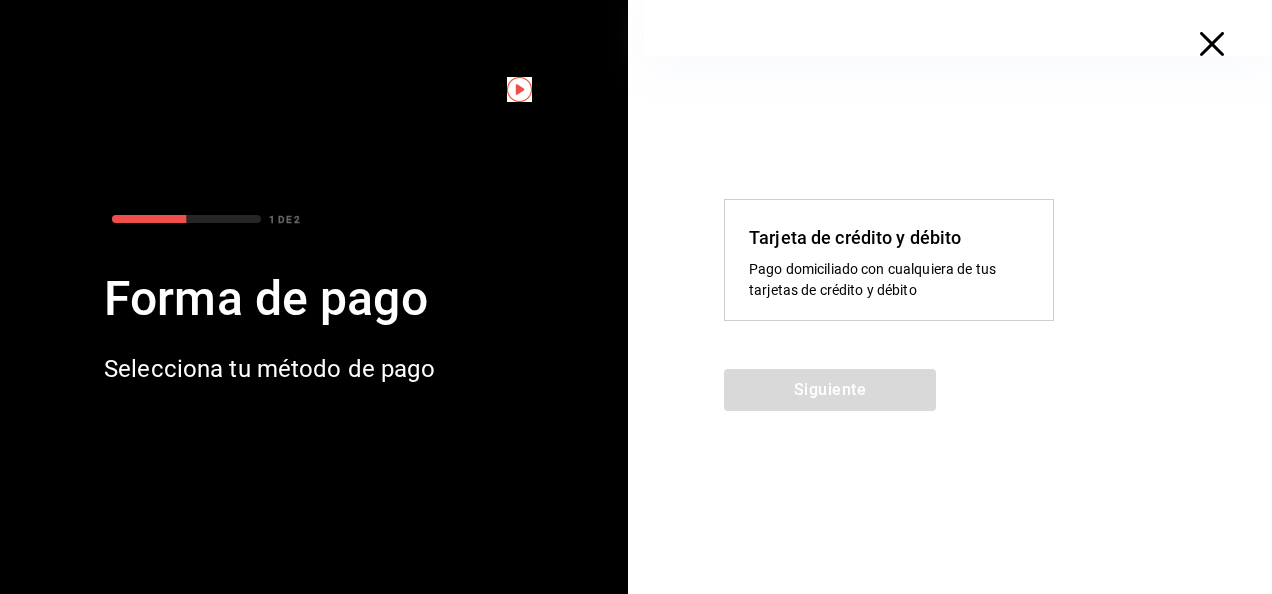 click on "Pago domiciliado con cualquiera de tus tarjetas de crédito y débito" at bounding box center [889, 280] 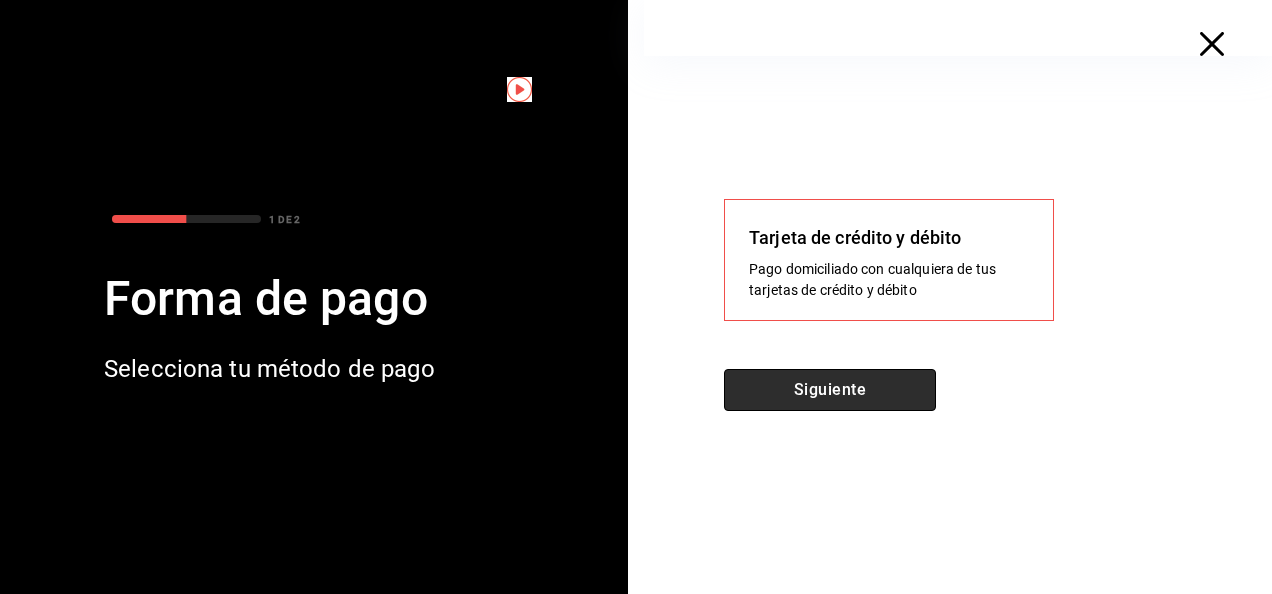 click on "Siguiente" at bounding box center (830, 390) 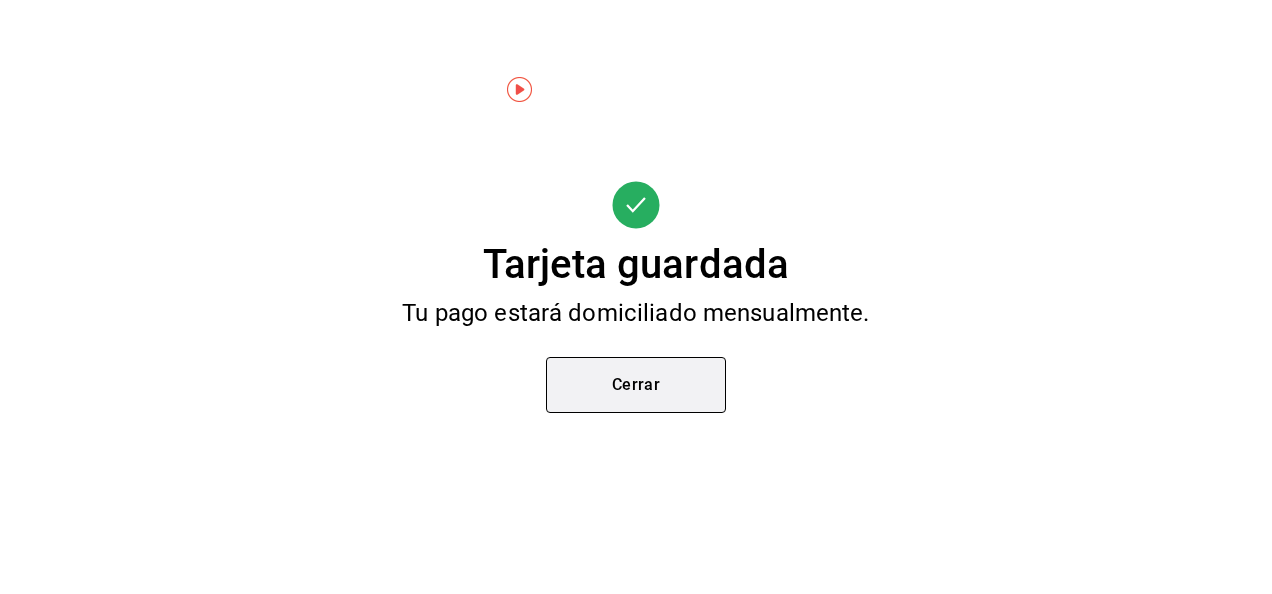 click on "Cerrar" at bounding box center [636, 385] 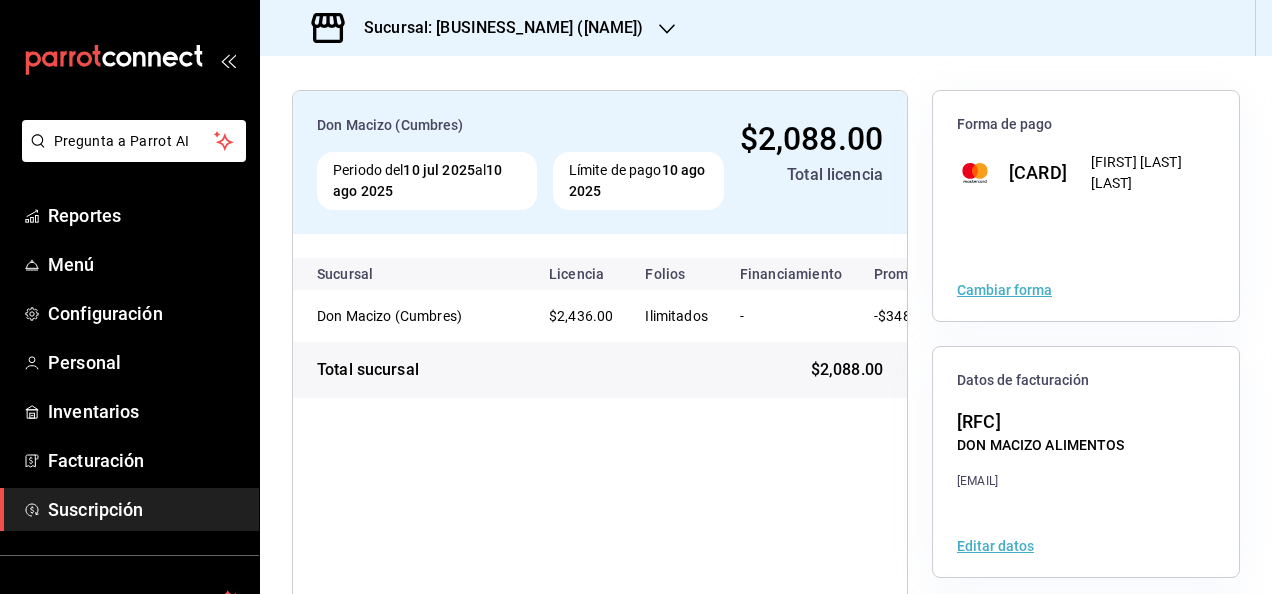 scroll, scrollTop: 82, scrollLeft: 0, axis: vertical 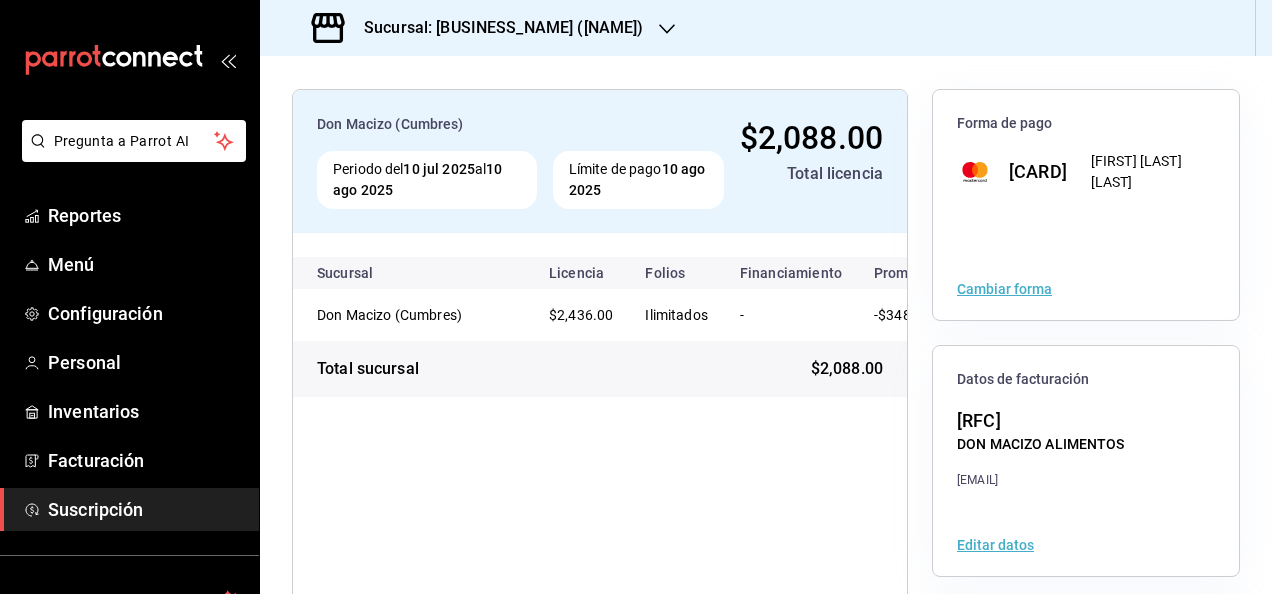 click on "Sucursal: [BUSINESS_NAME] ([NAME])" at bounding box center [495, 28] 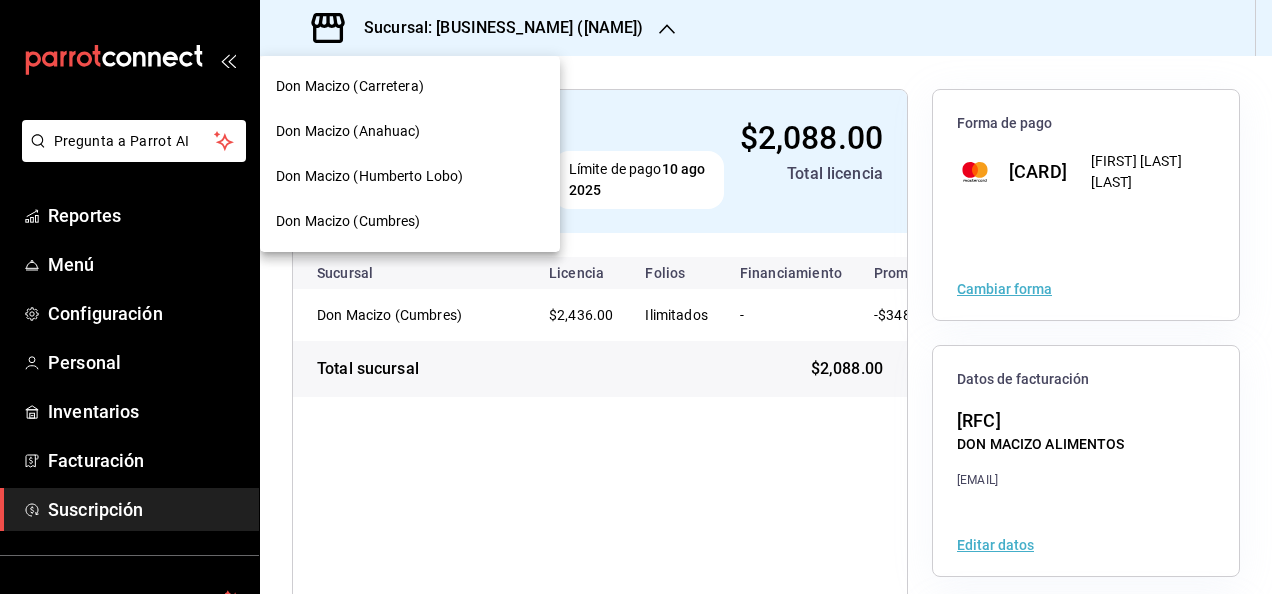 click on "Don Macizo (Anahuac)" at bounding box center (410, 131) 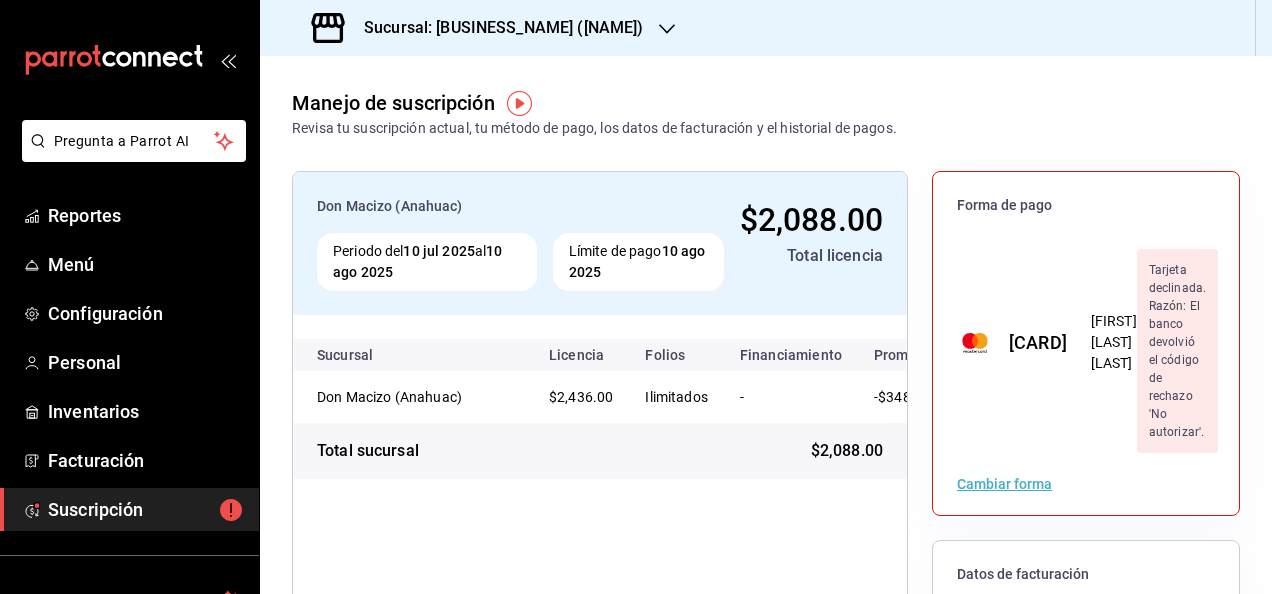 click on "Cambiar forma" at bounding box center [1004, 484] 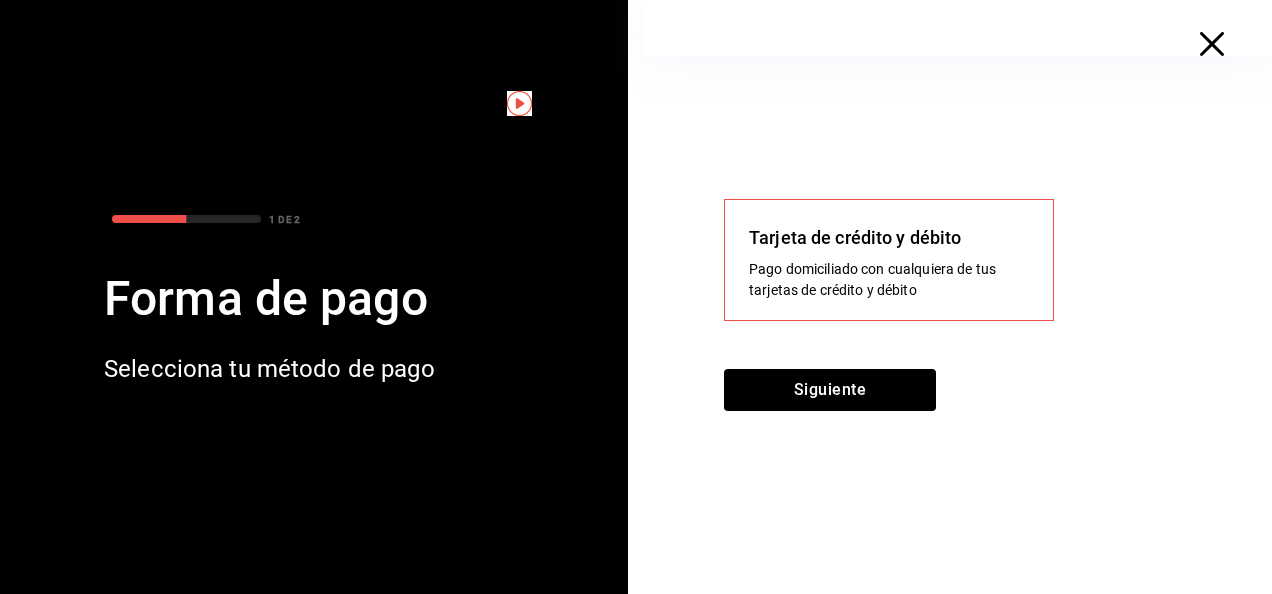 click on "Tarjeta de crédito y débito Pago domiciliado con cualquiera de tus tarjetas de crédito y débito" at bounding box center (889, 260) 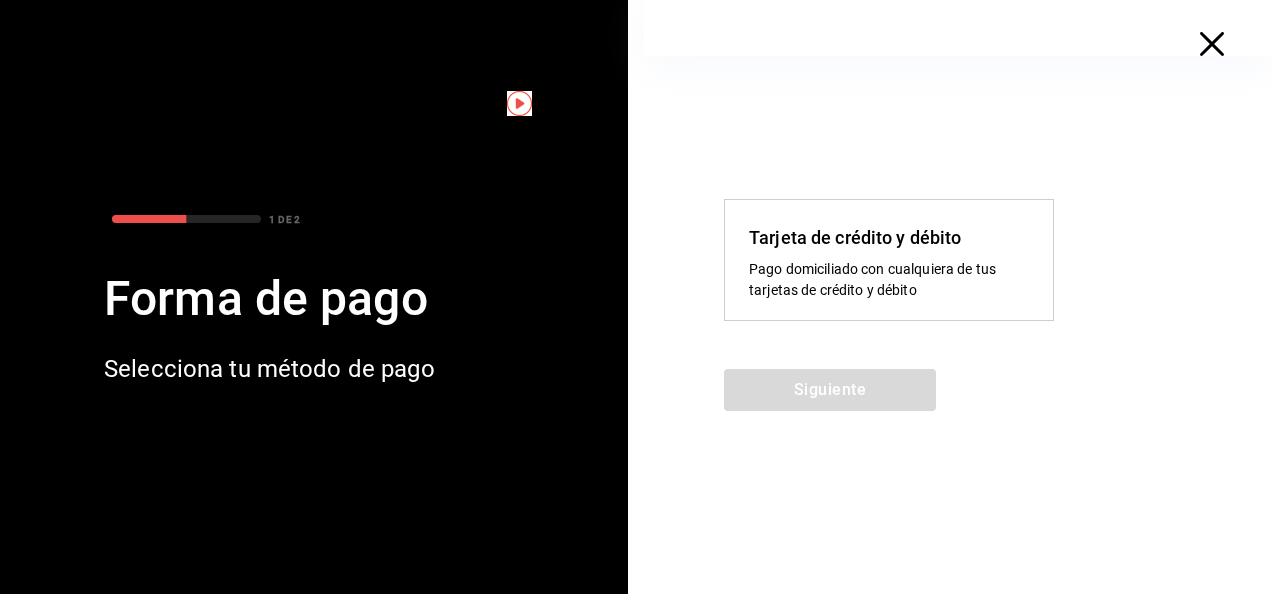 click on "Pago domiciliado con cualquiera de tus tarjetas de crédito y débito" at bounding box center (889, 280) 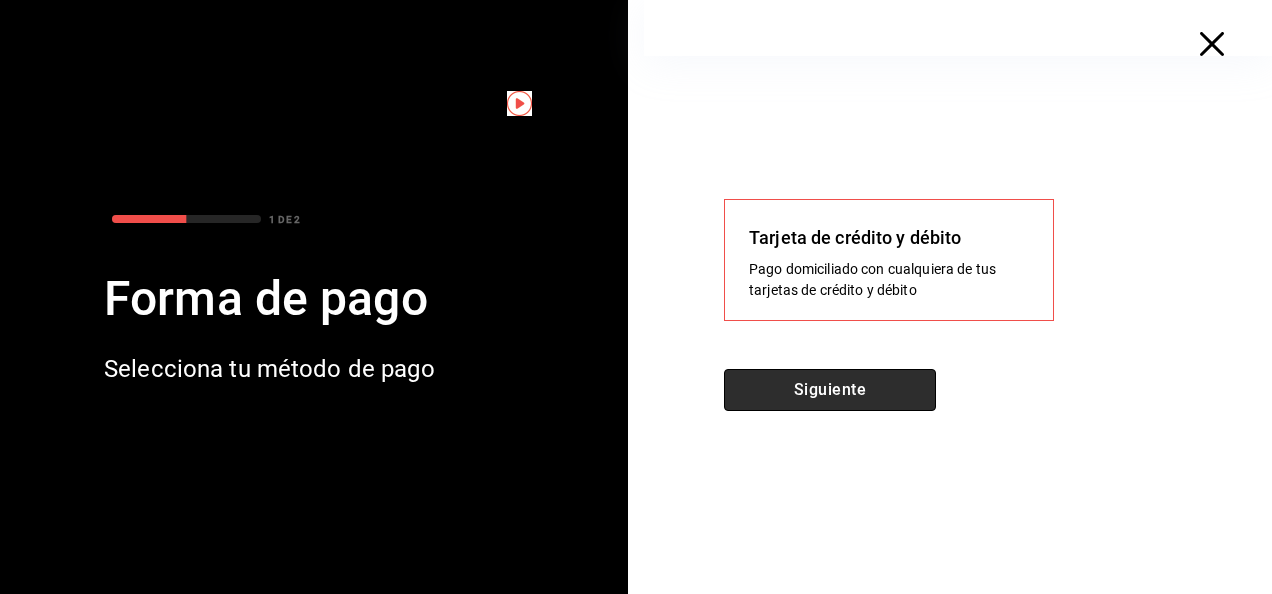 click on "Siguiente" at bounding box center (830, 390) 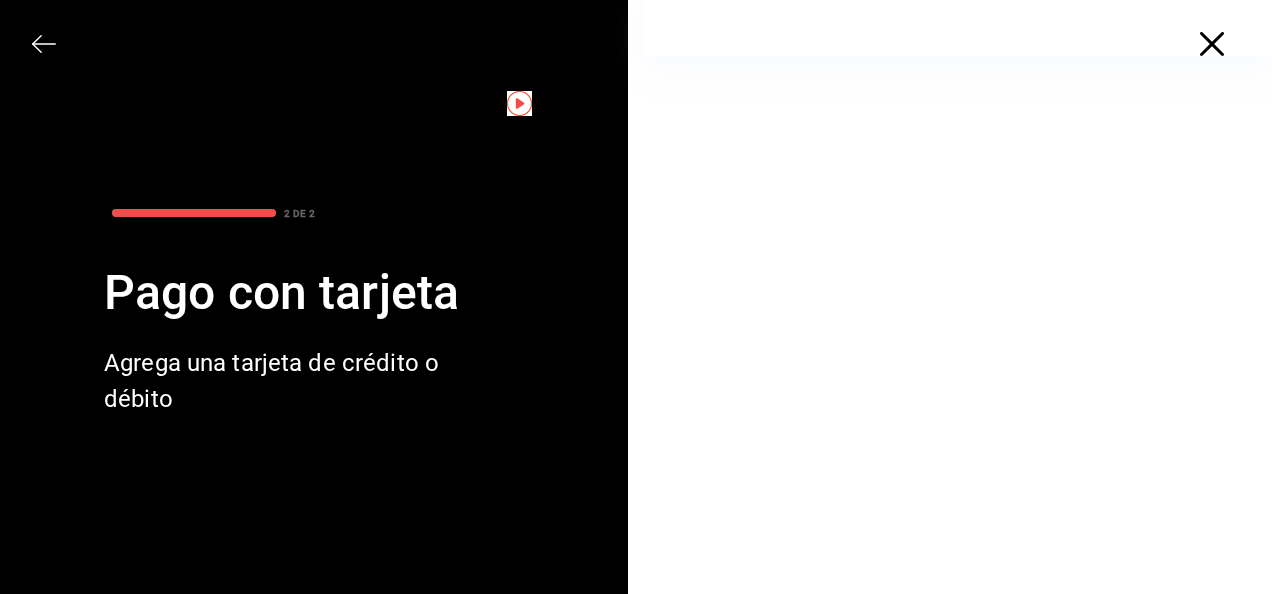 scroll, scrollTop: 0, scrollLeft: 0, axis: both 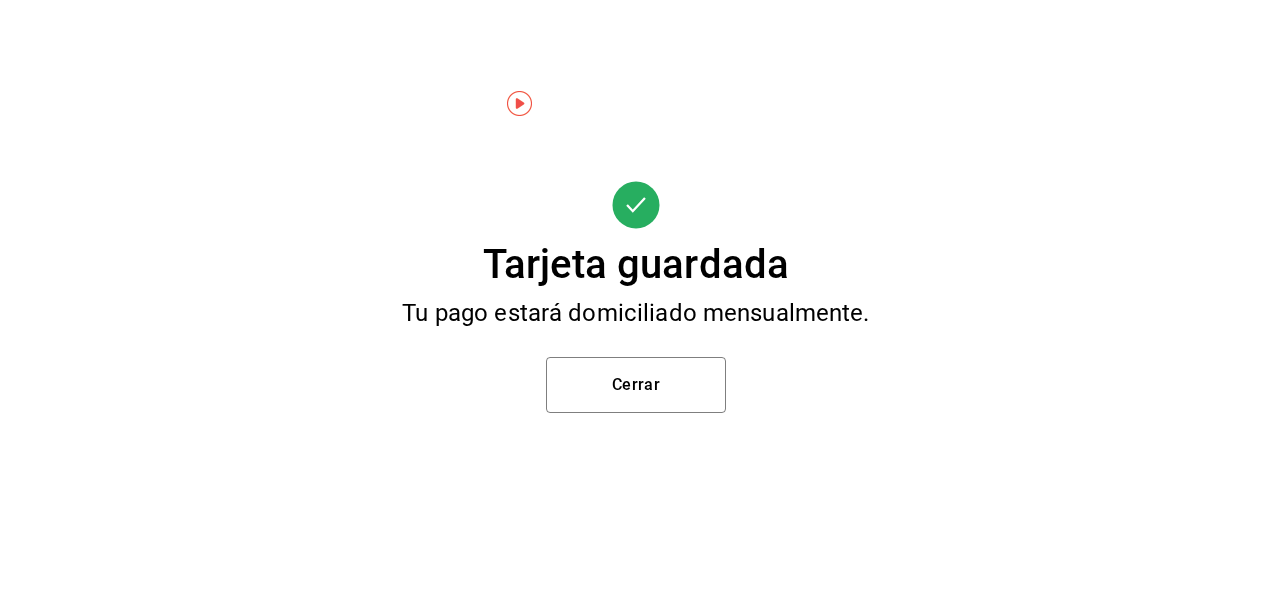 click on "Tarjeta guardada Tu pago estará domiciliado mensualmente. Cerrar" at bounding box center (636, 297) 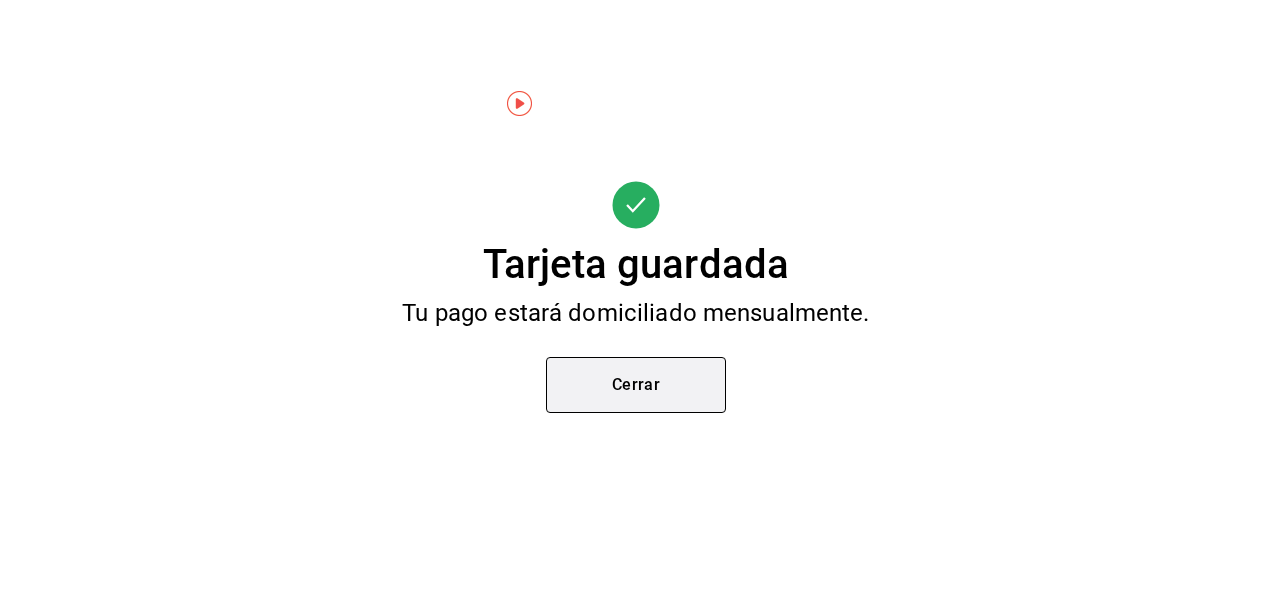 click on "Cerrar" at bounding box center (636, 385) 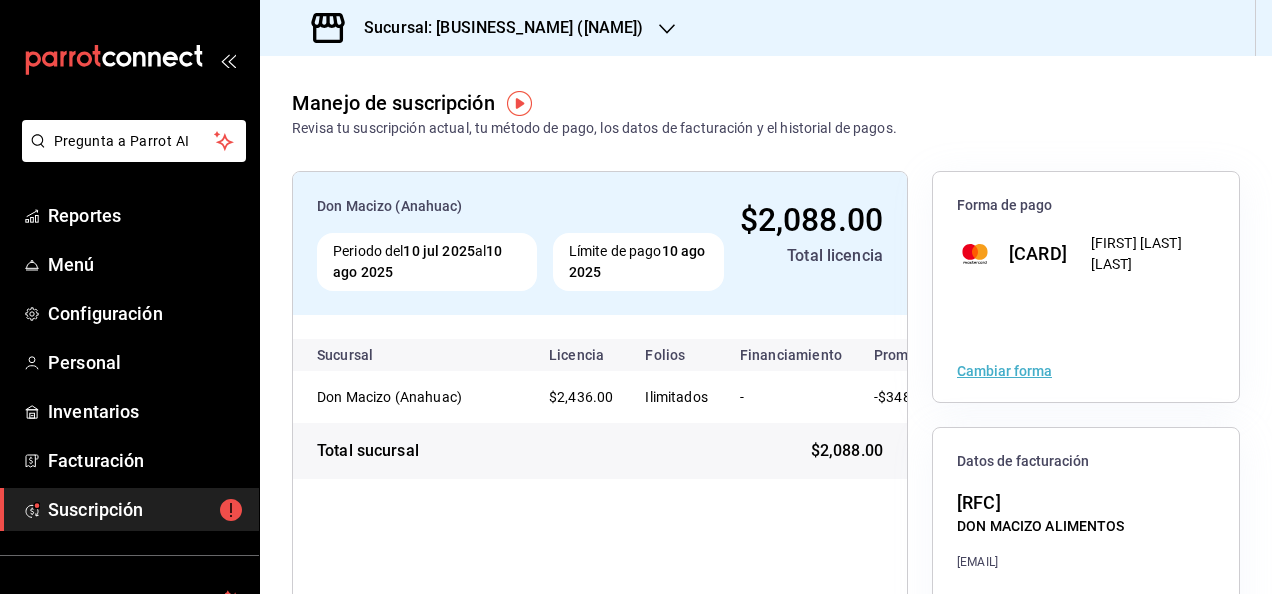click on "Sucursal: [BUSINESS_NAME] ([NAME])" at bounding box center [495, 28] 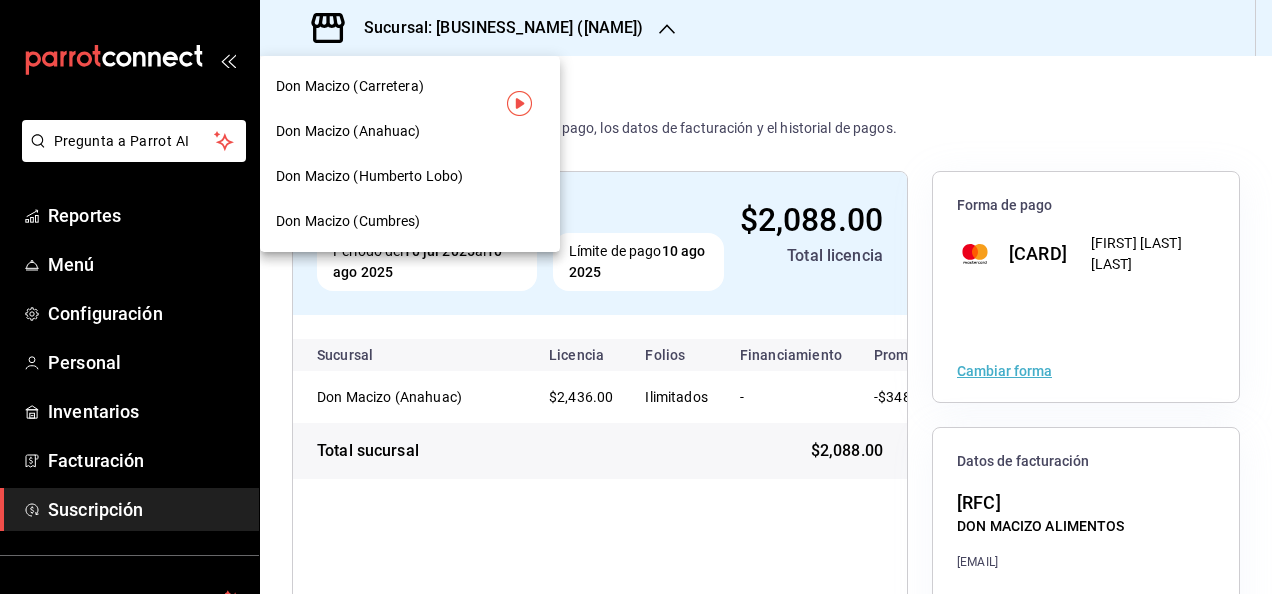 click on "Don Macizo (Carretera)" at bounding box center (410, 86) 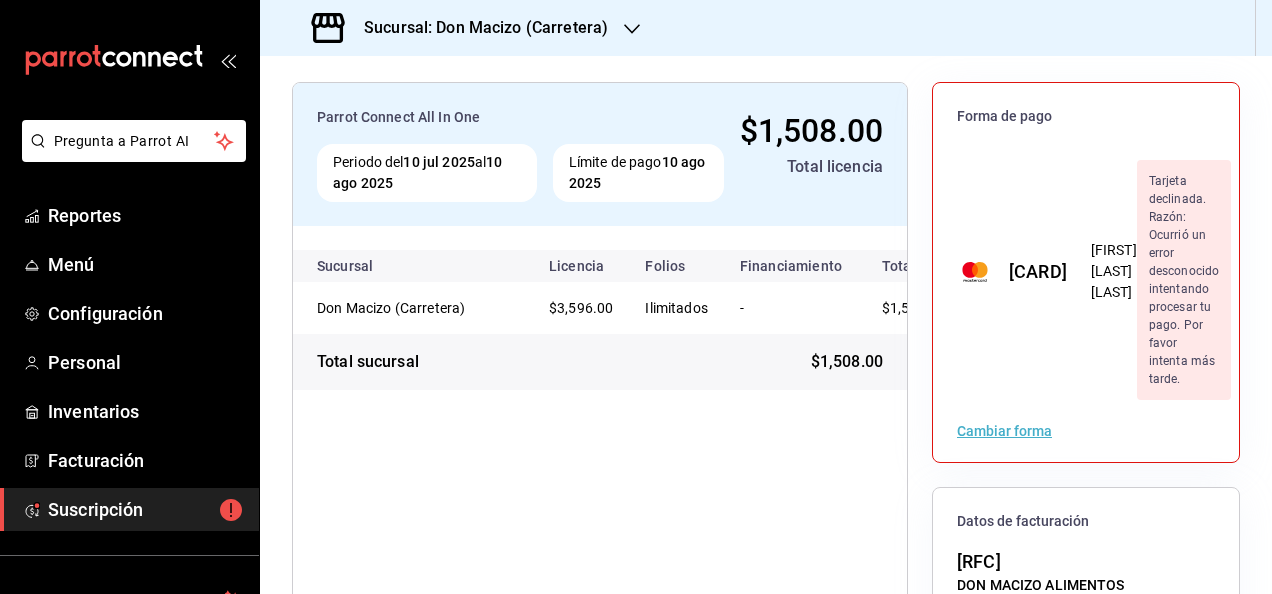 scroll, scrollTop: 100, scrollLeft: 0, axis: vertical 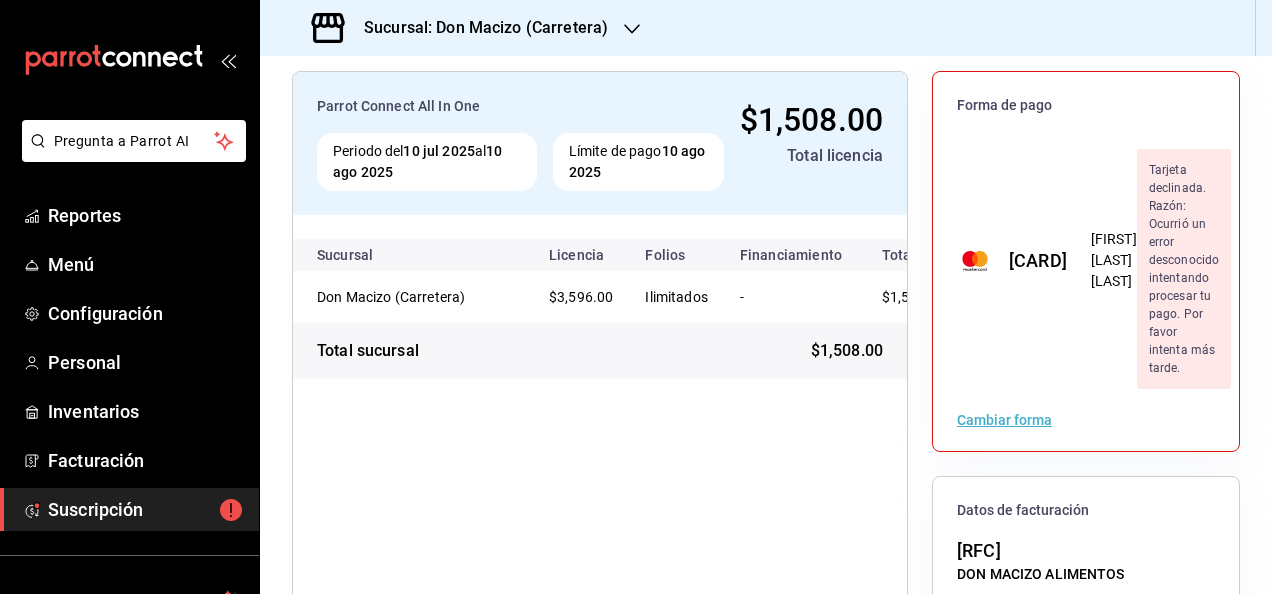 click on "Cambiar forma" at bounding box center [1004, 420] 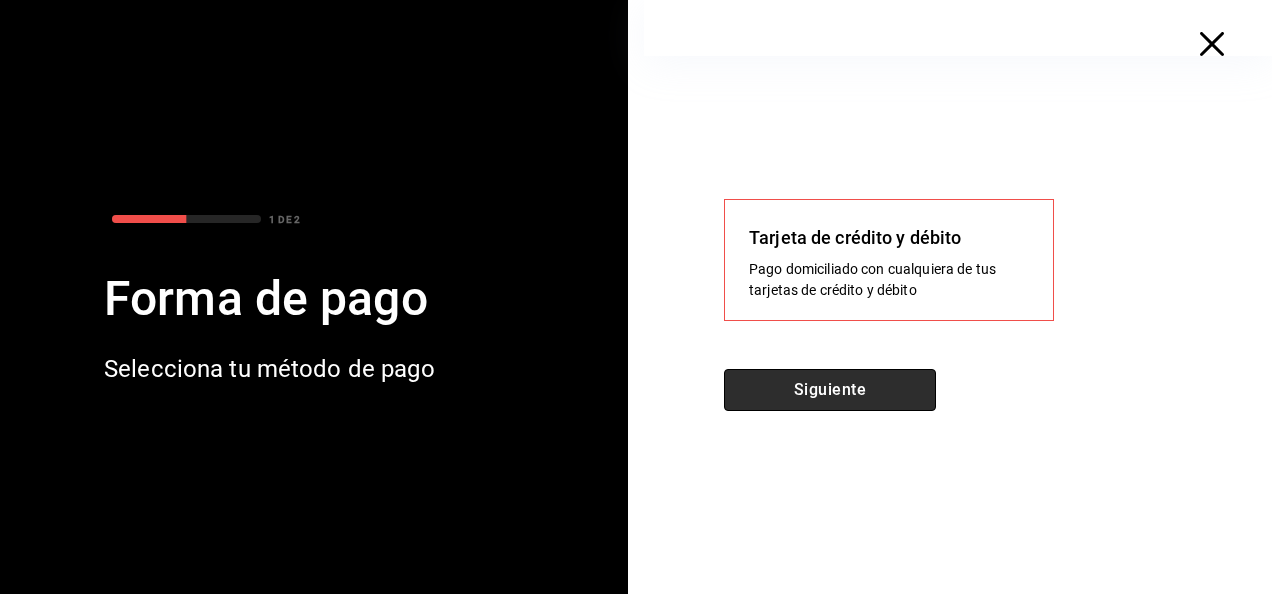 click on "Siguiente" at bounding box center [830, 390] 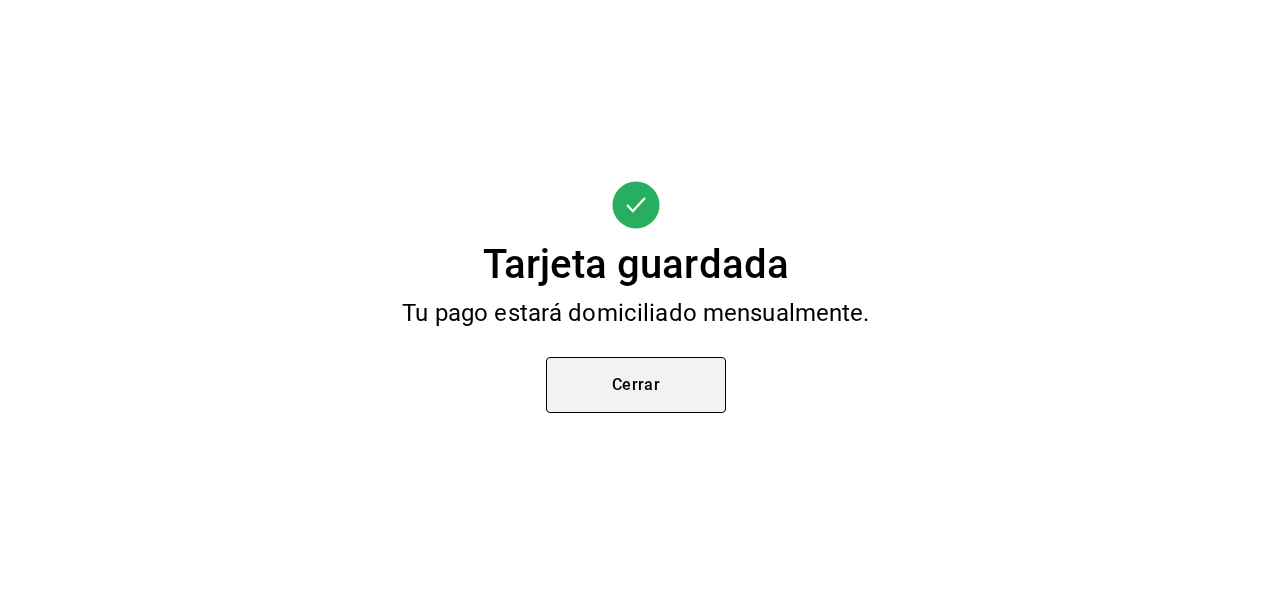 click on "Cerrar" at bounding box center [636, 385] 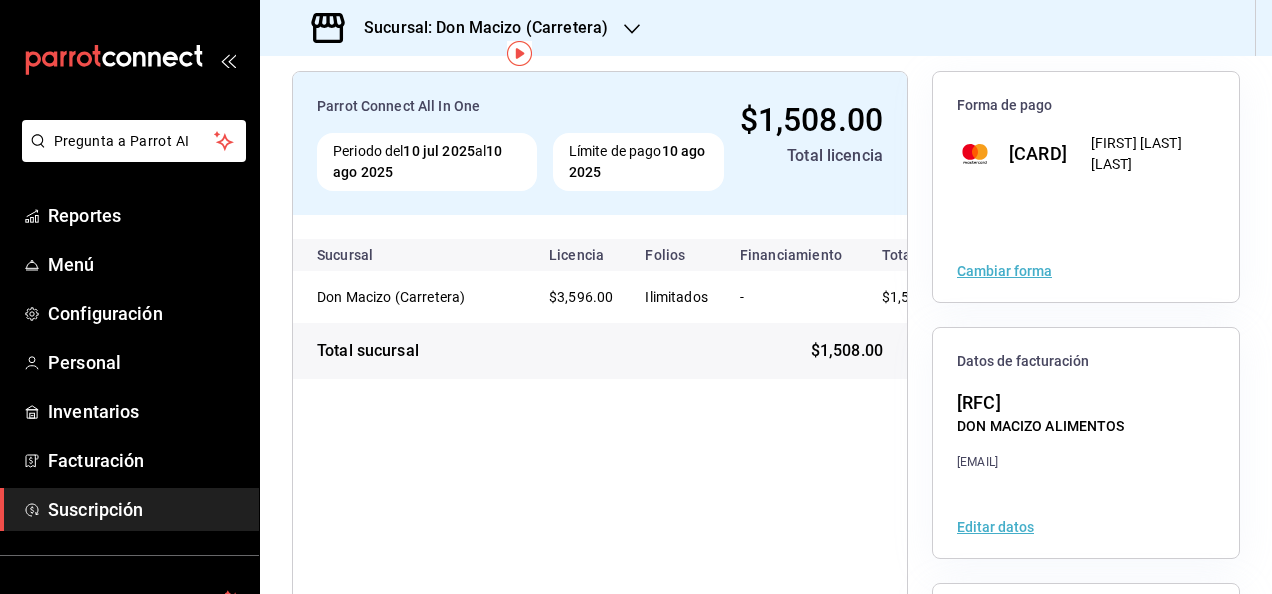 scroll, scrollTop: 0, scrollLeft: 0, axis: both 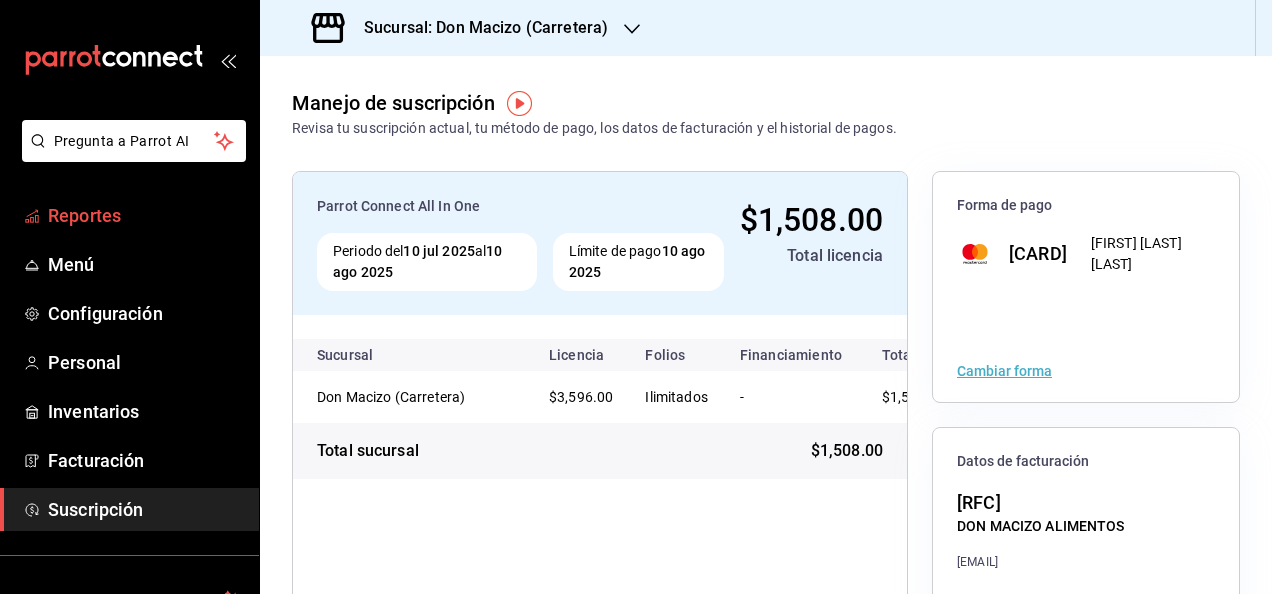 click on "Reportes" at bounding box center [145, 215] 